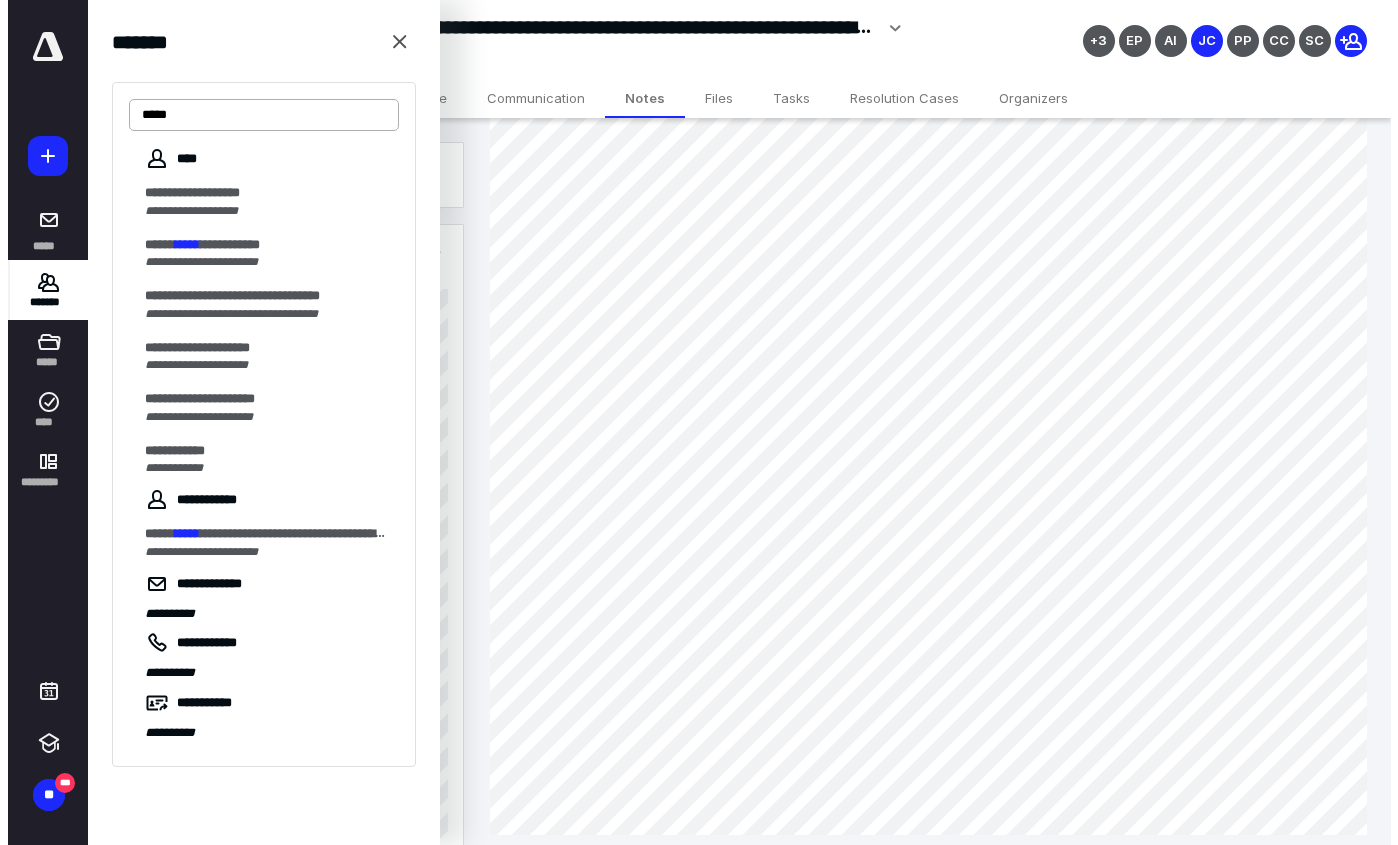 scroll, scrollTop: 0, scrollLeft: 0, axis: both 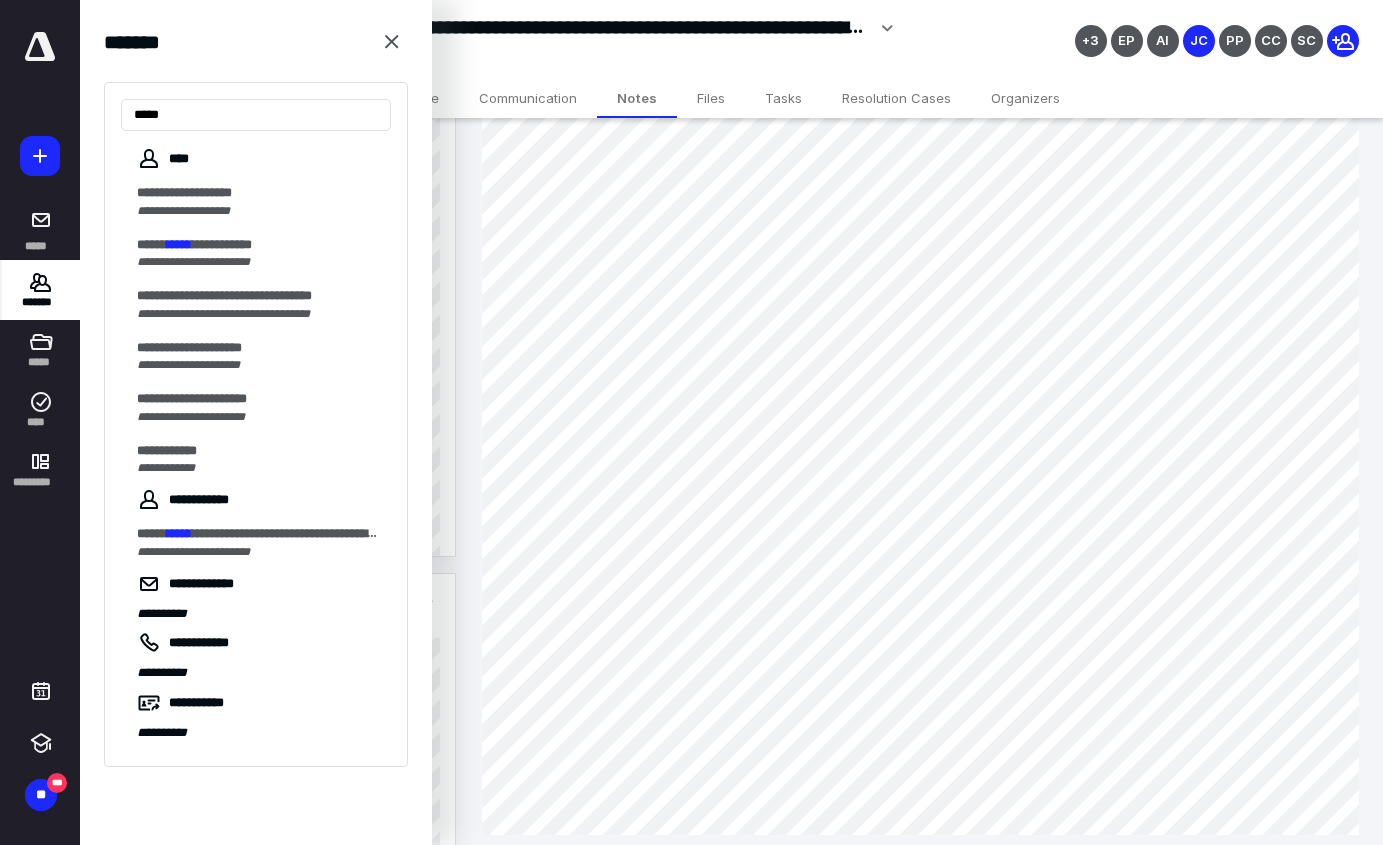 click at bounding box center [40, 156] 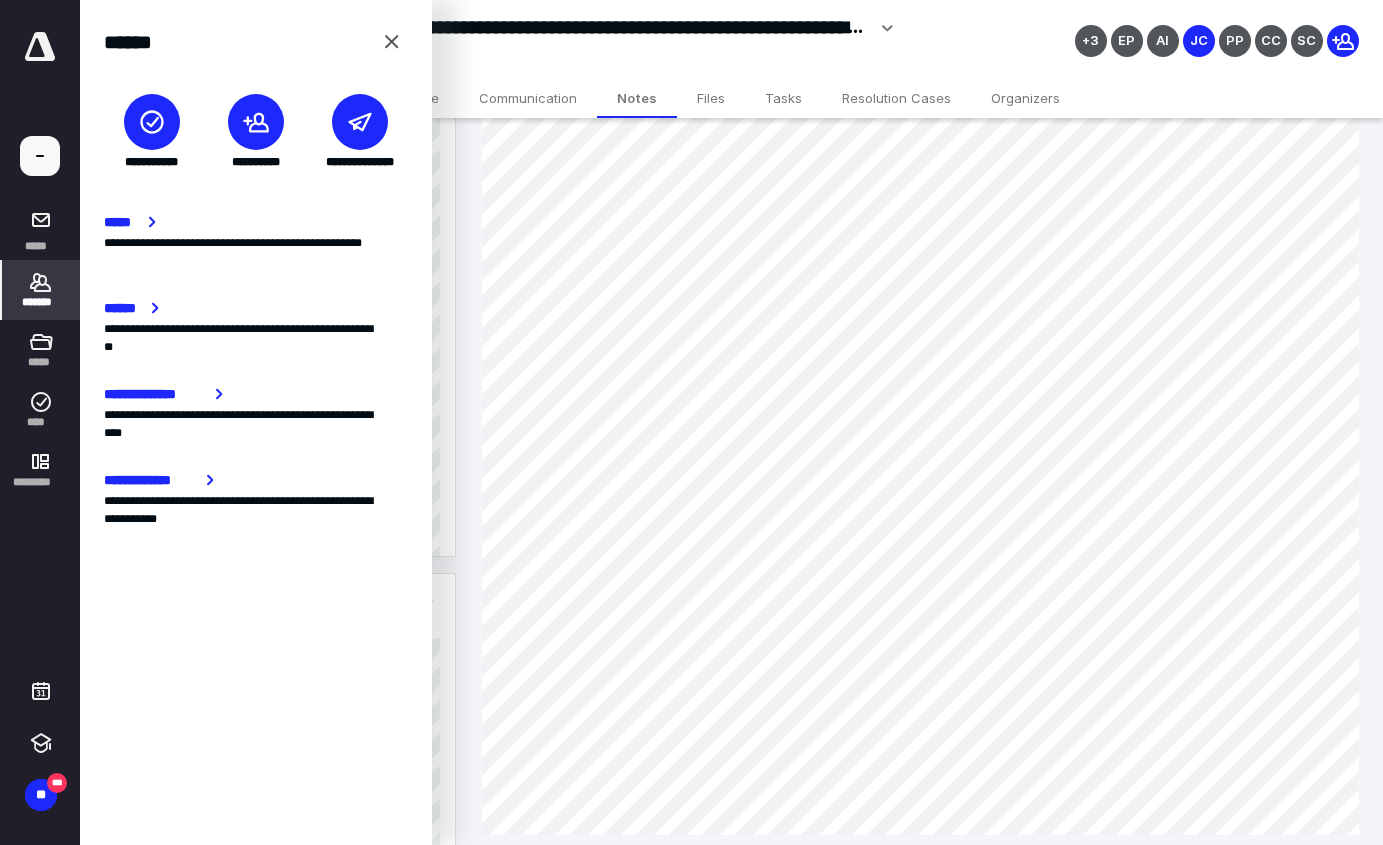 click at bounding box center (256, 122) 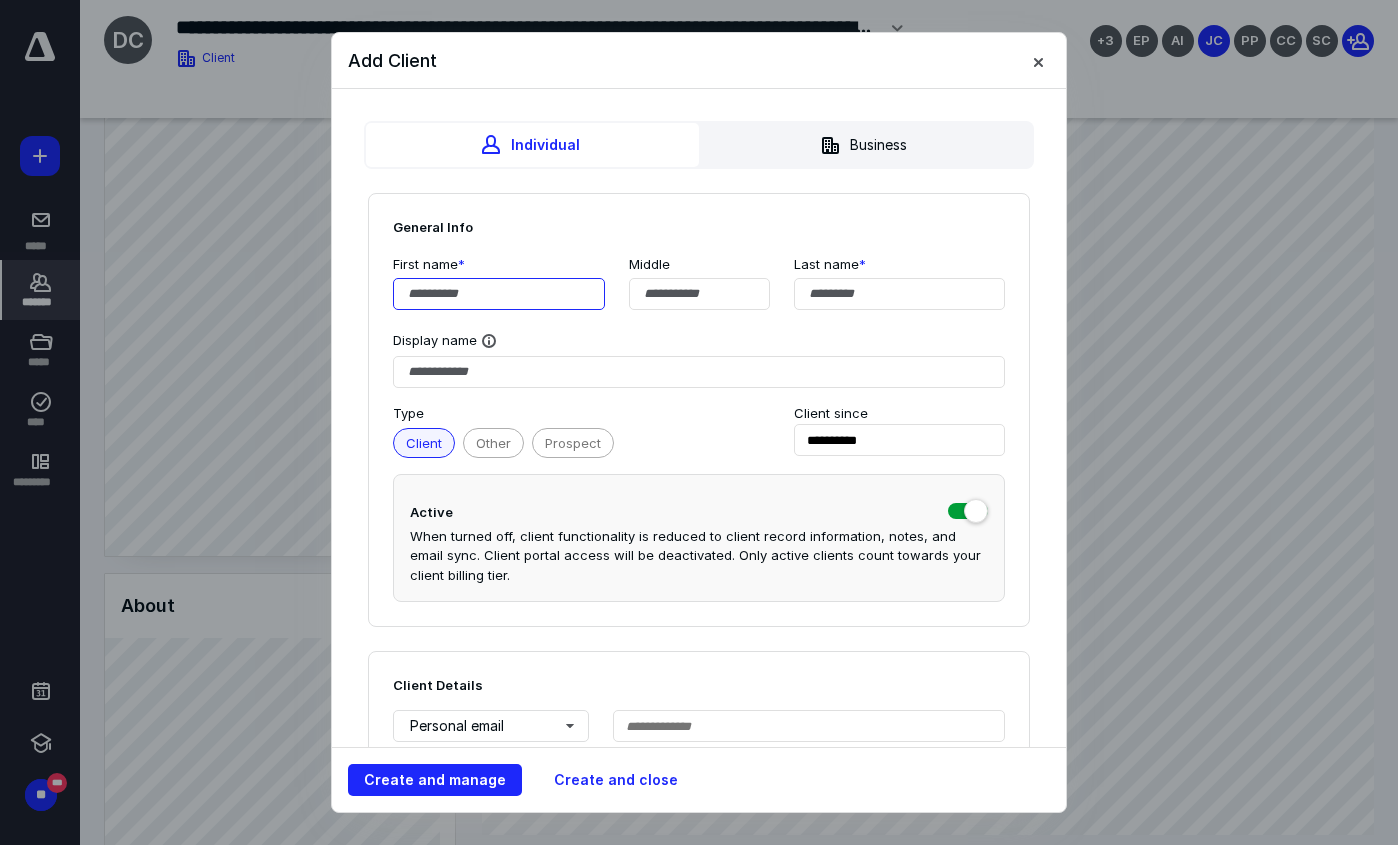 click at bounding box center [499, 294] 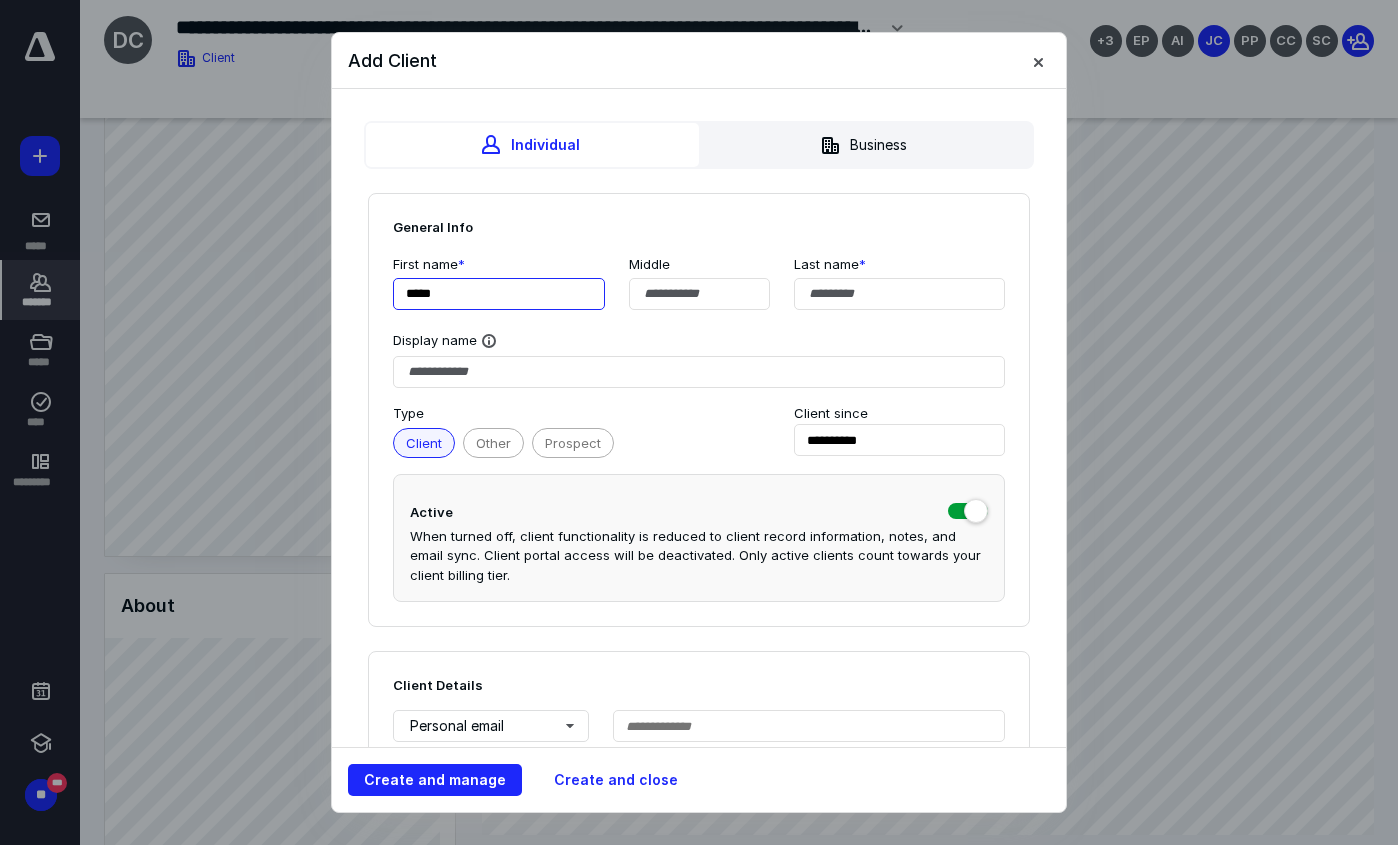 type on "*****" 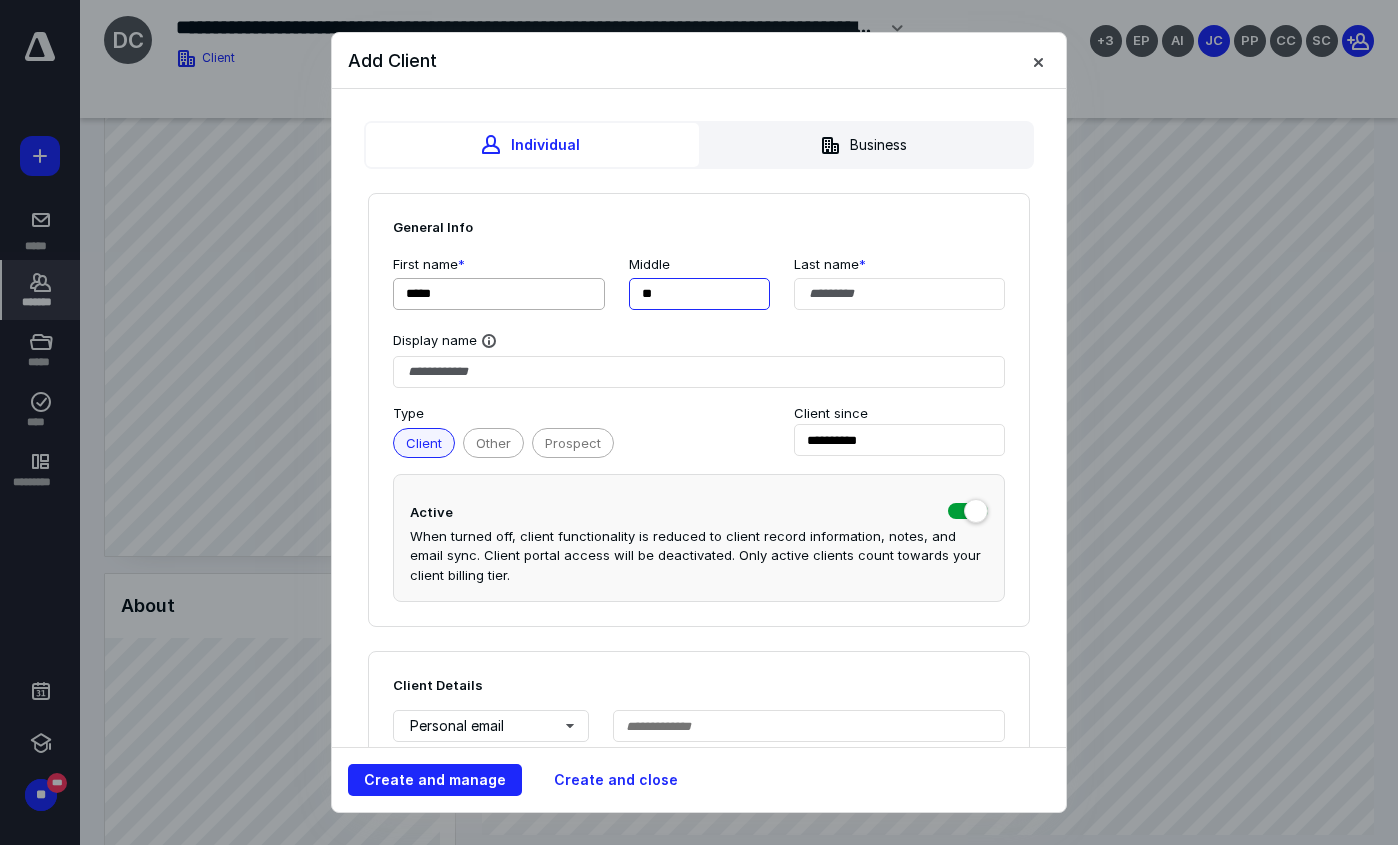 type on "*" 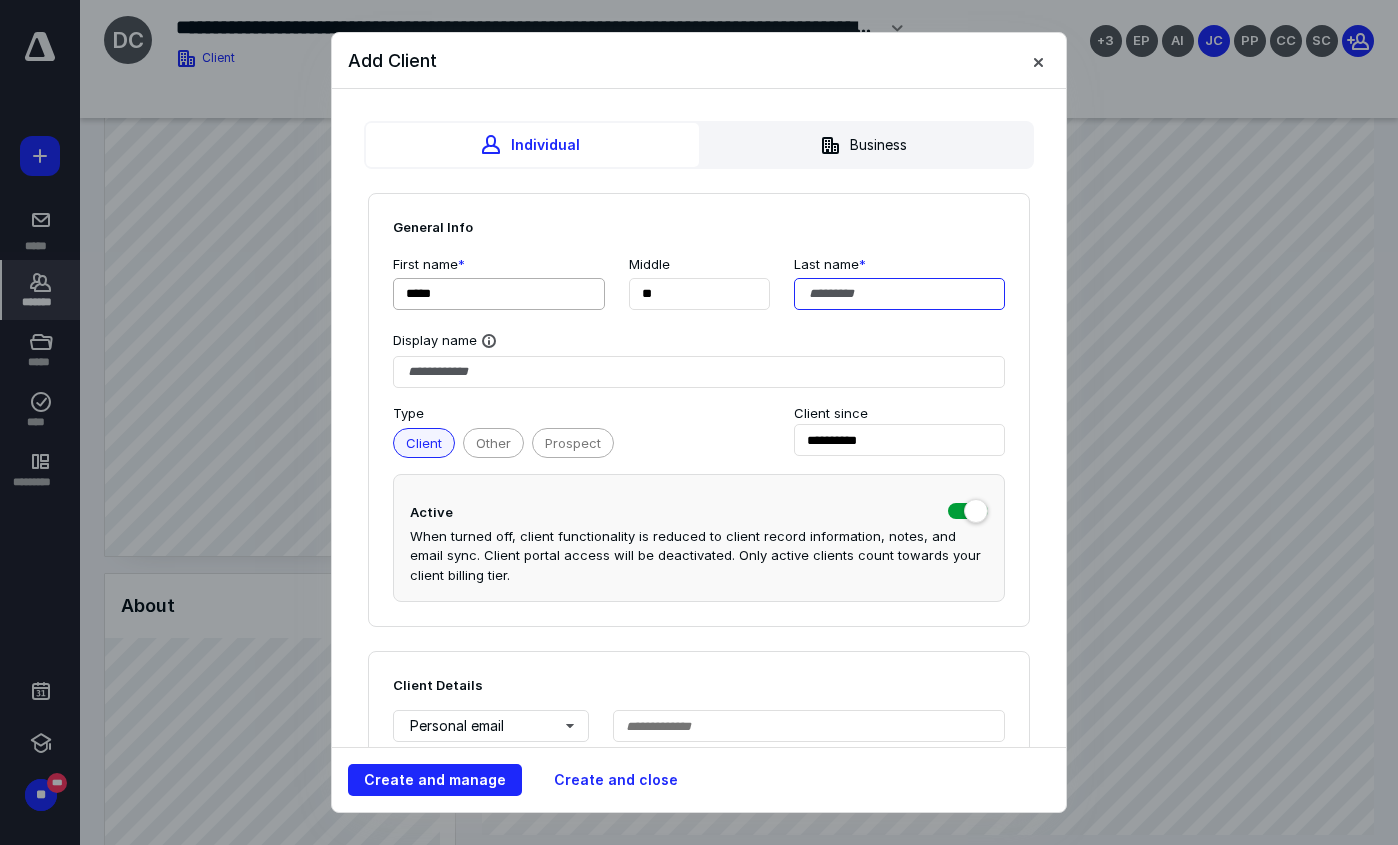 type on "*" 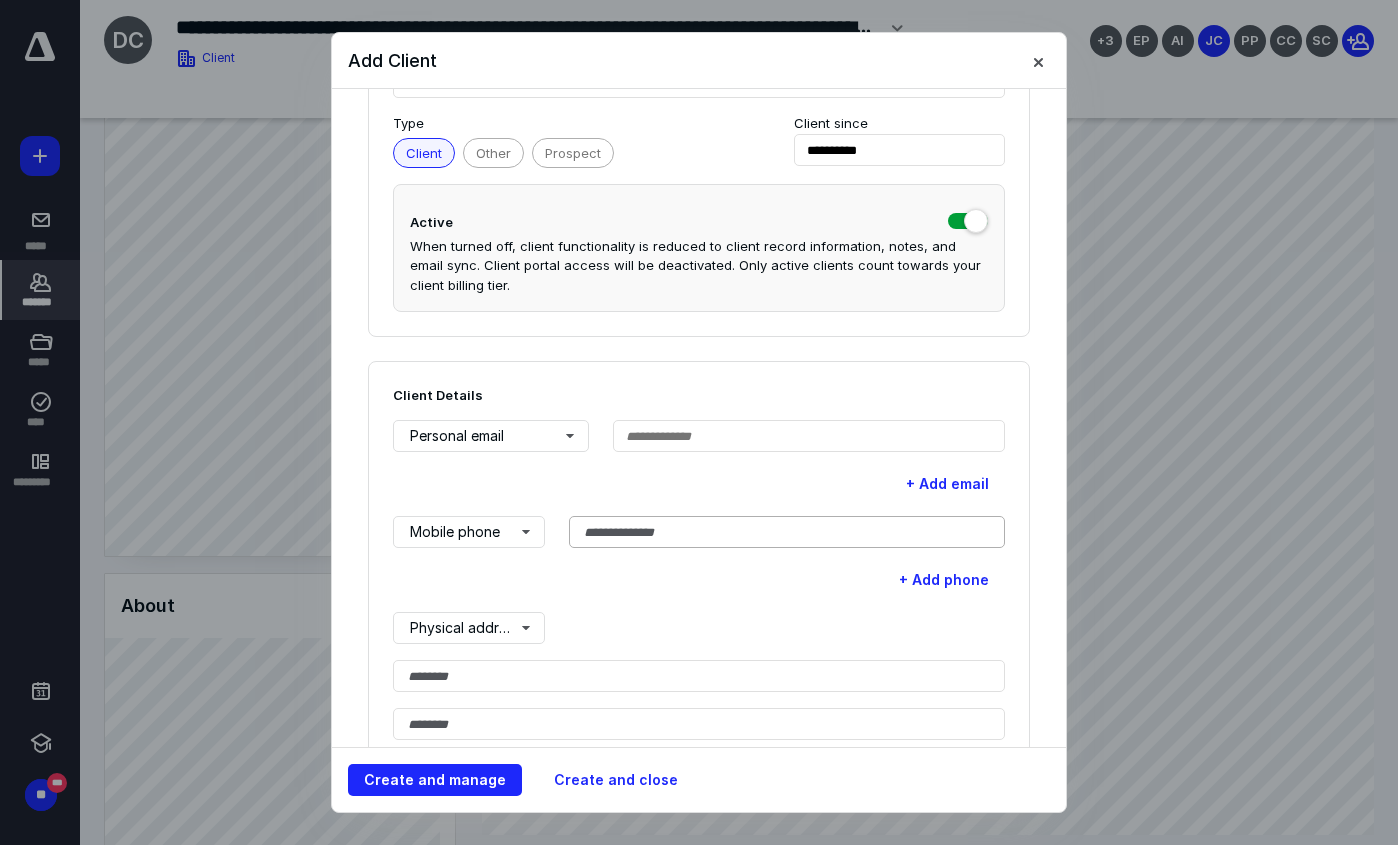 scroll, scrollTop: 300, scrollLeft: 0, axis: vertical 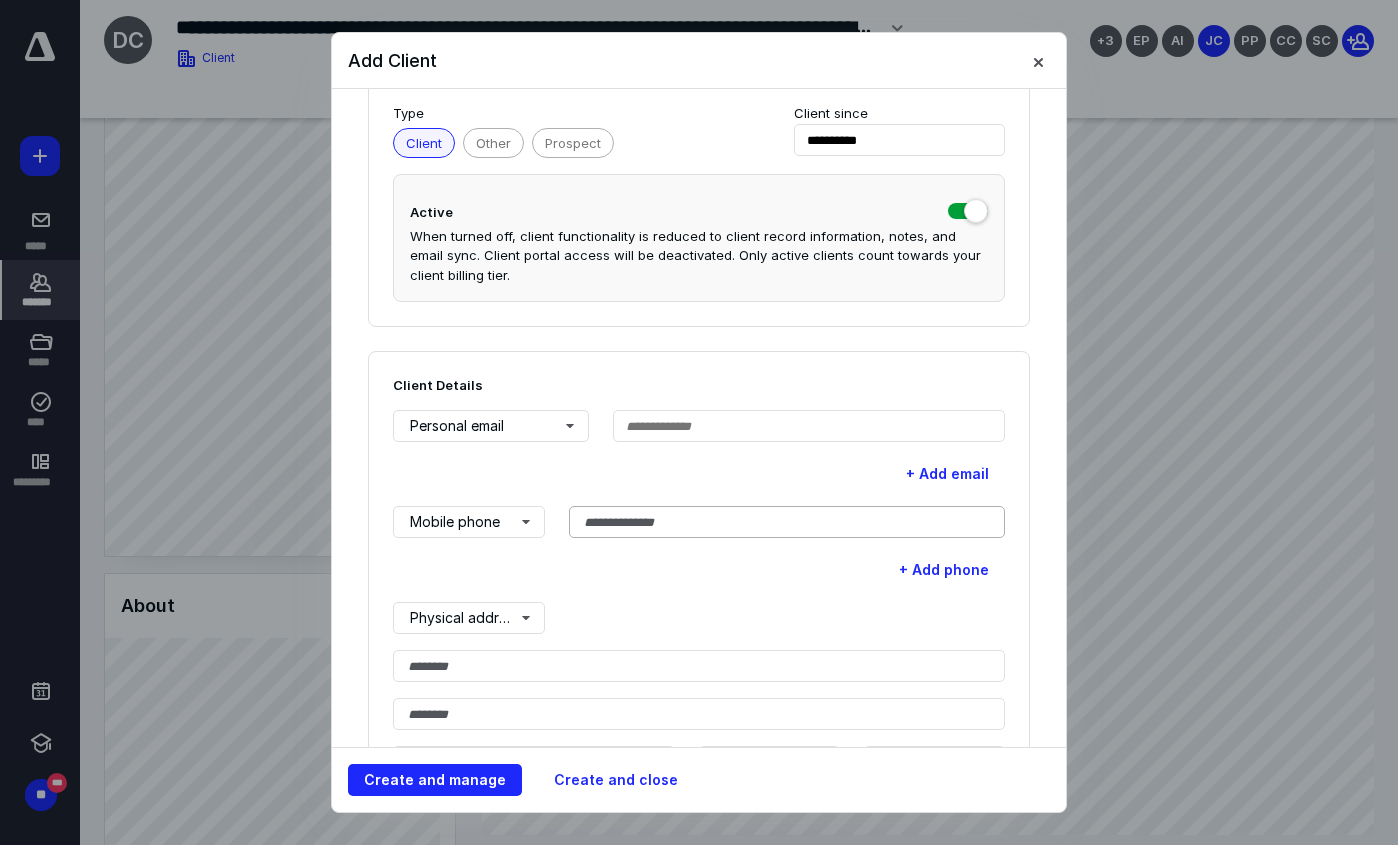 type on "****" 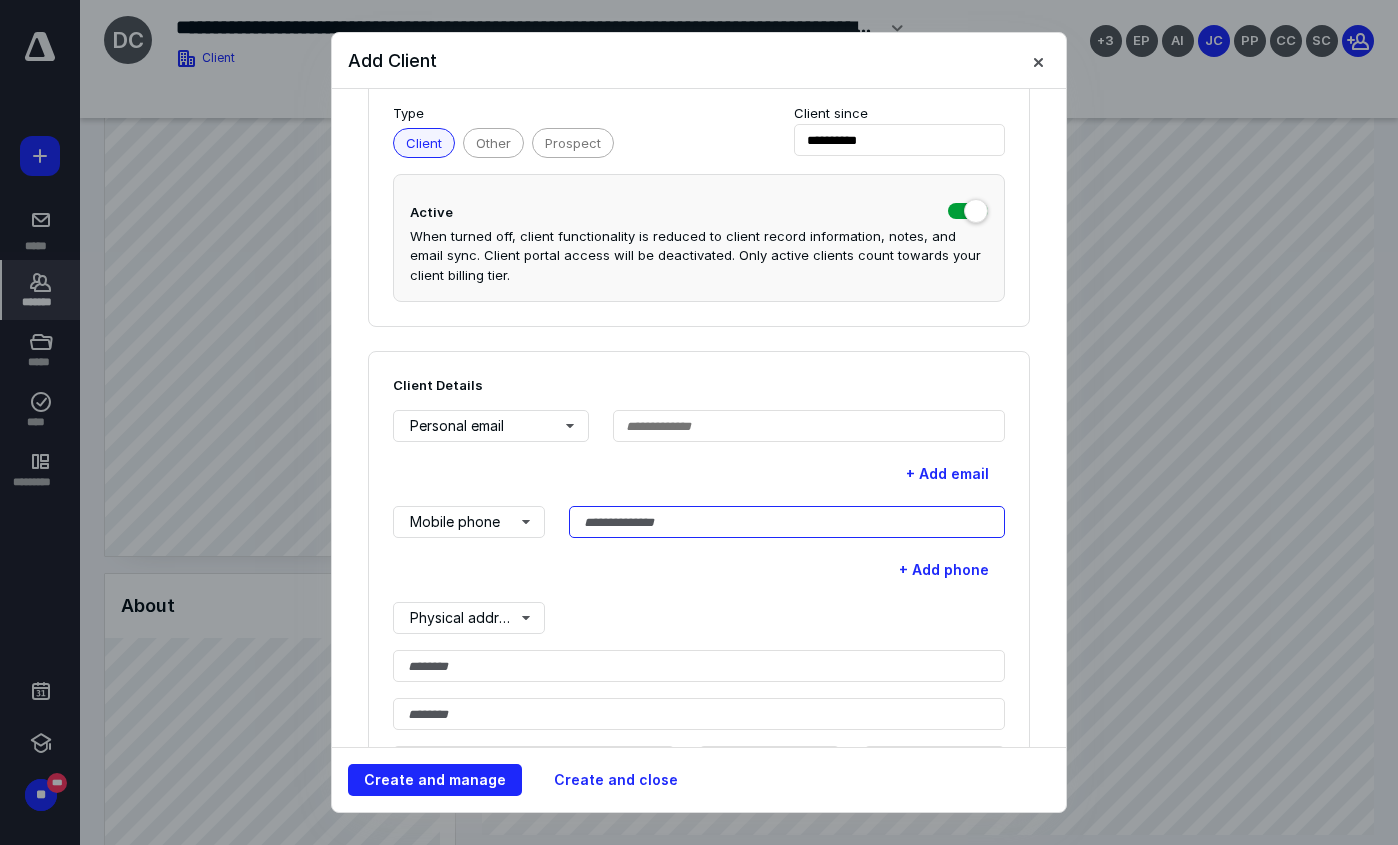 click at bounding box center (787, 522) 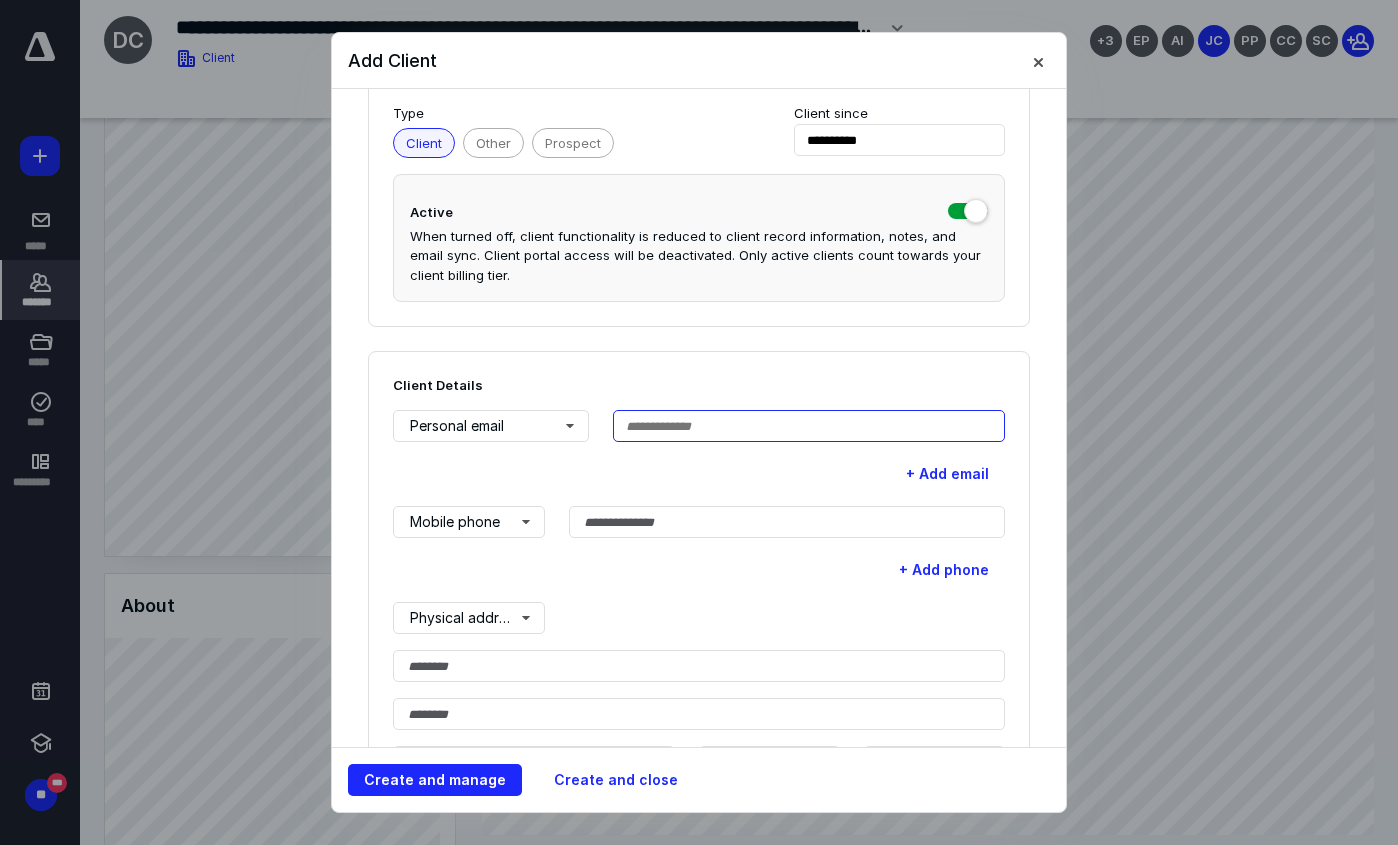 click at bounding box center [809, 426] 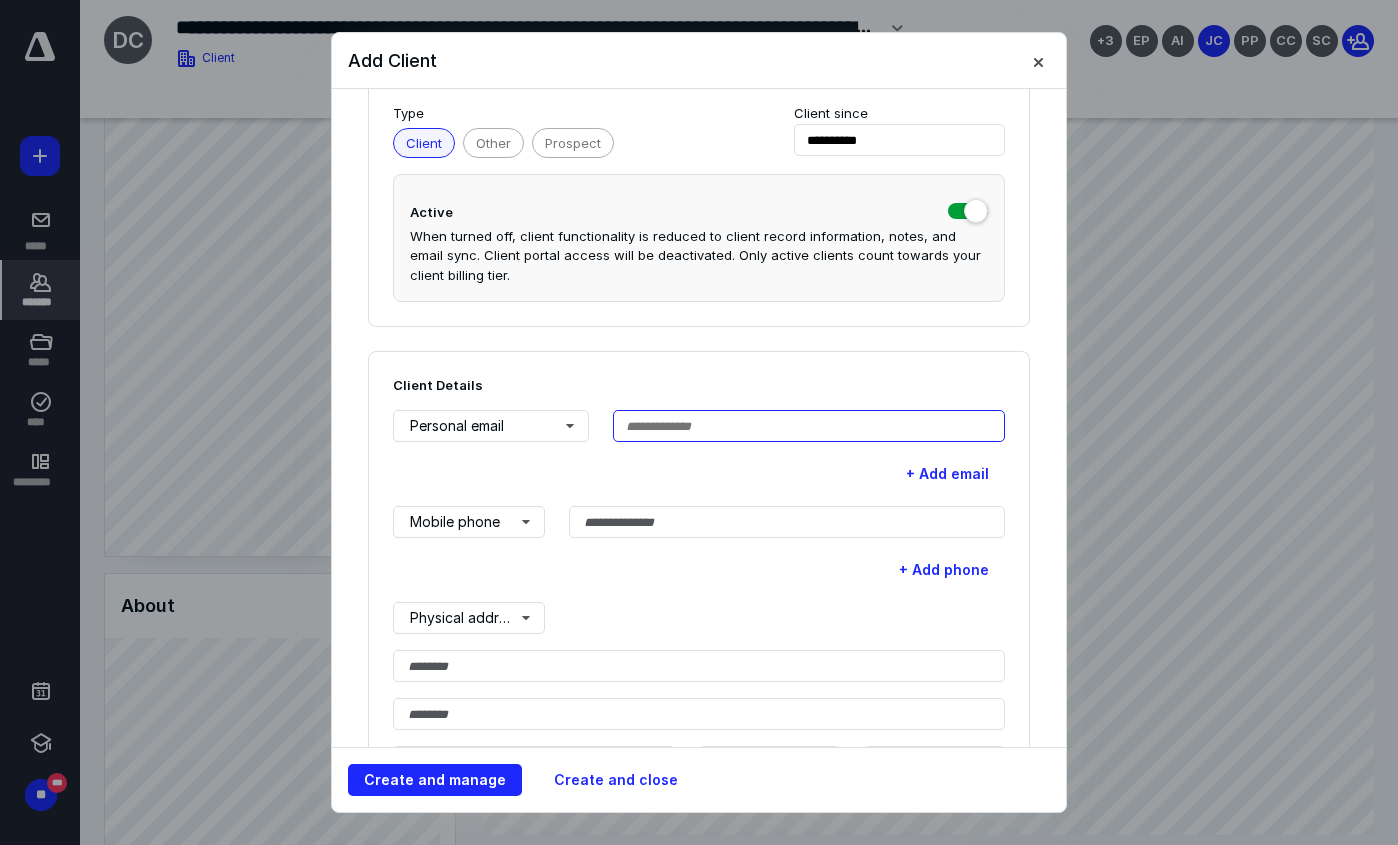 click at bounding box center (809, 426) 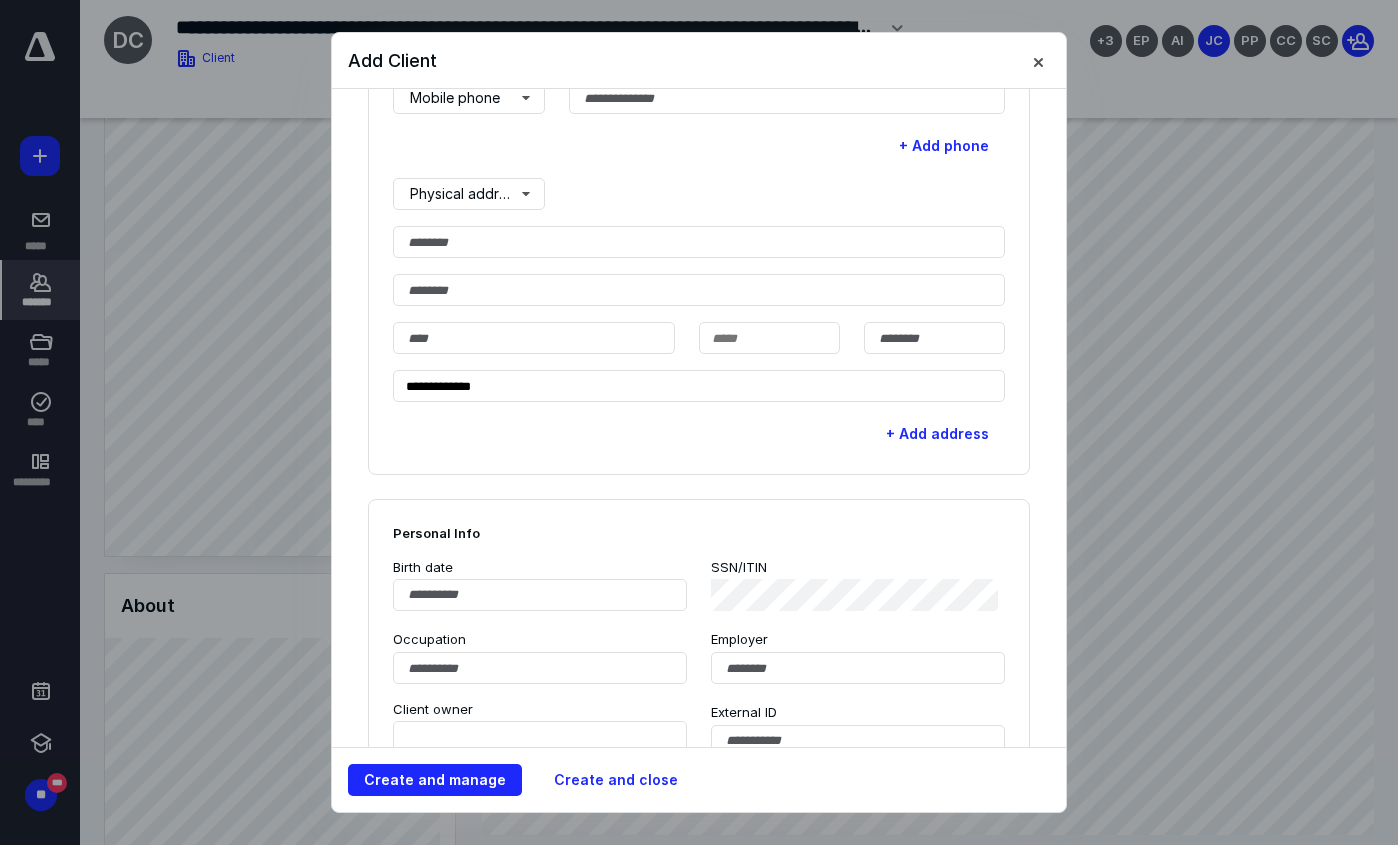 scroll, scrollTop: 500, scrollLeft: 0, axis: vertical 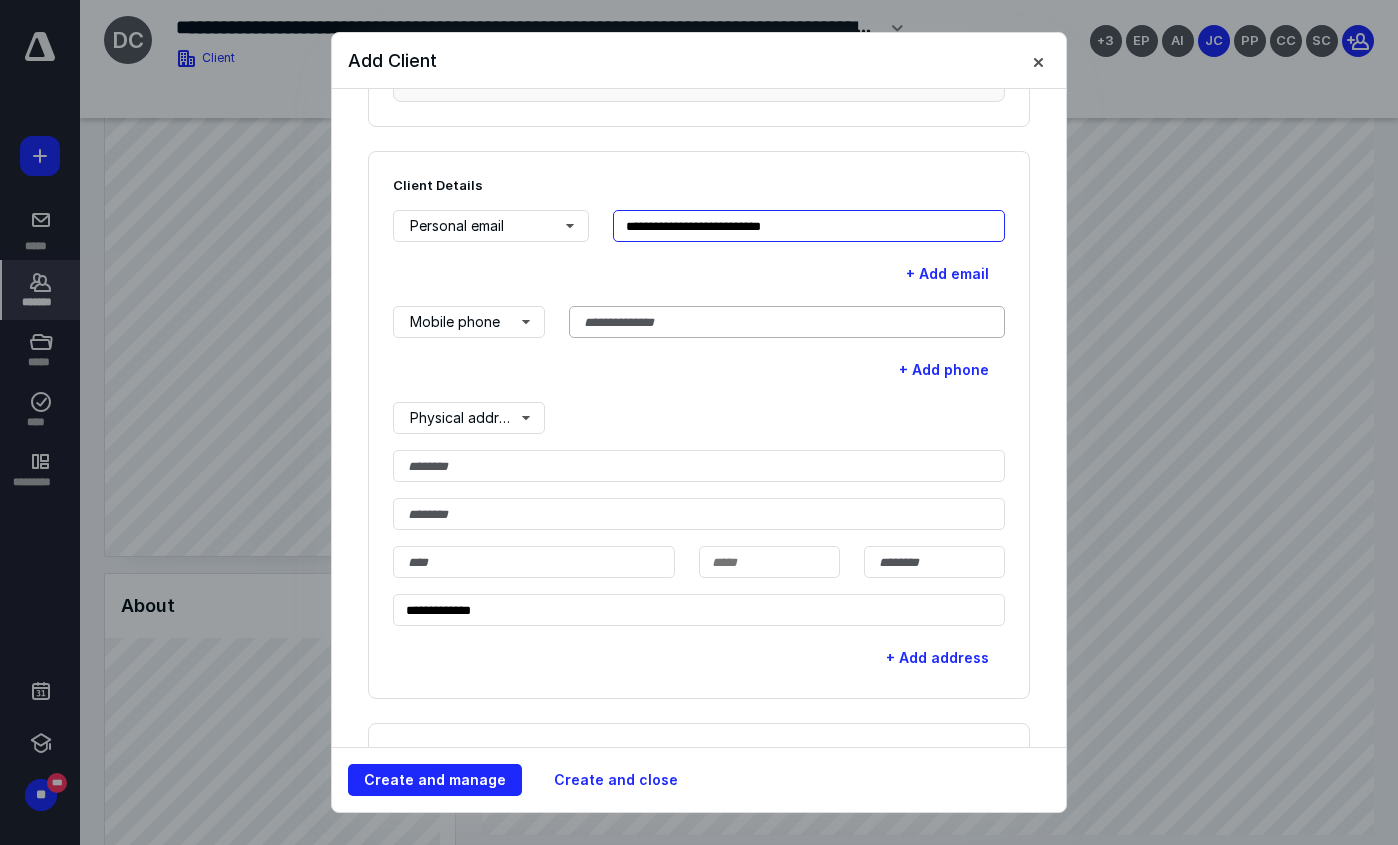 type on "**********" 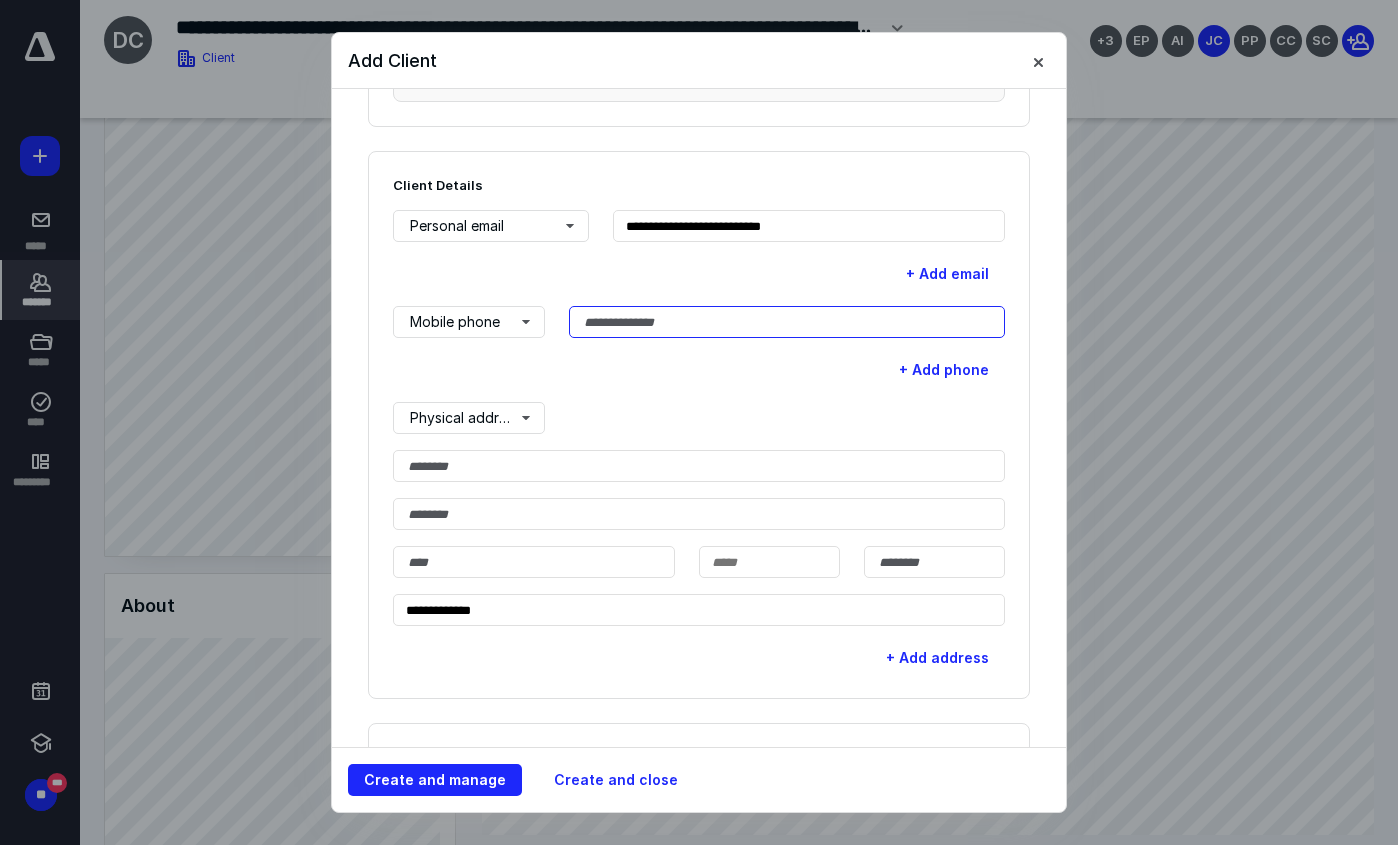 click at bounding box center [787, 322] 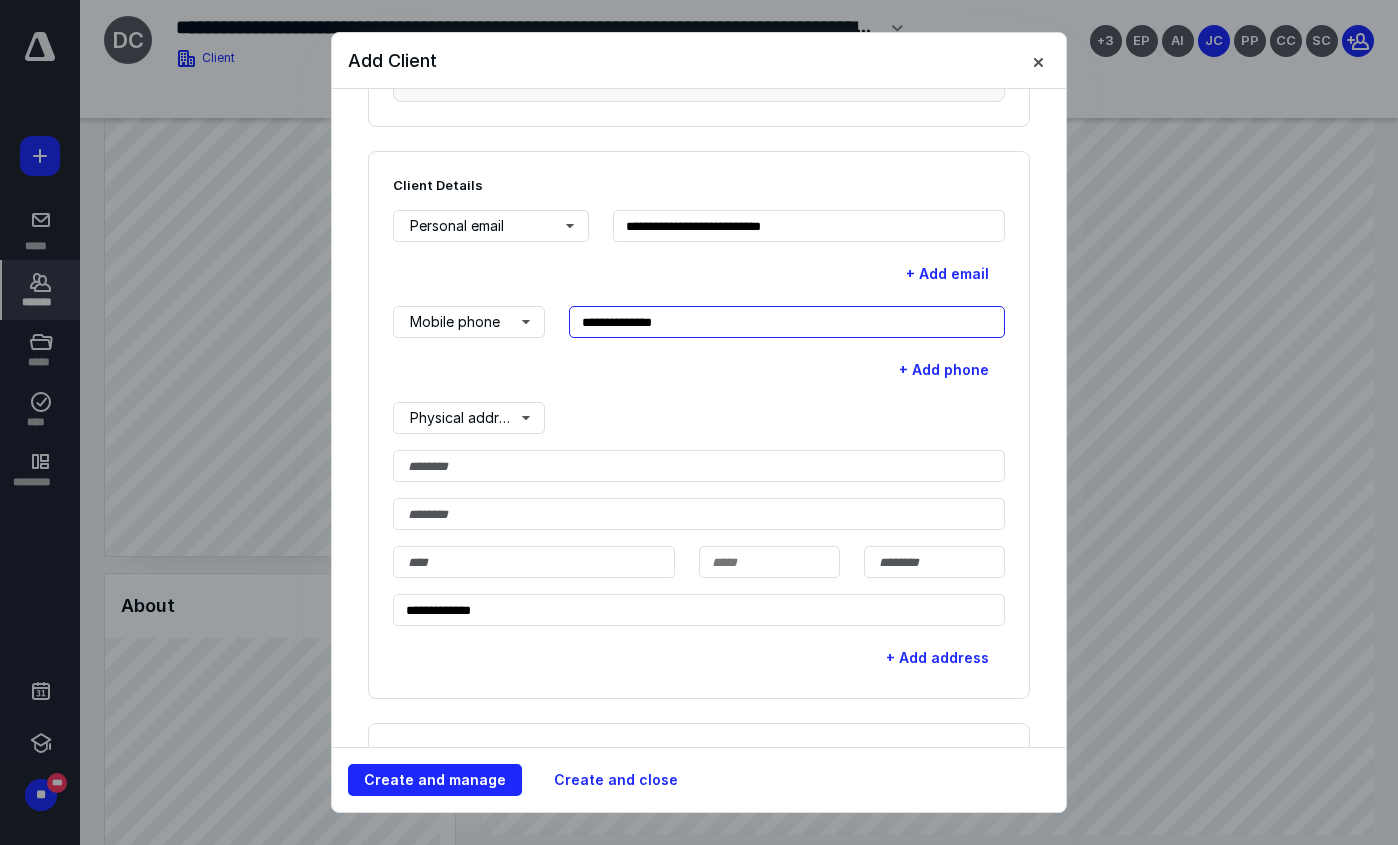 type on "**********" 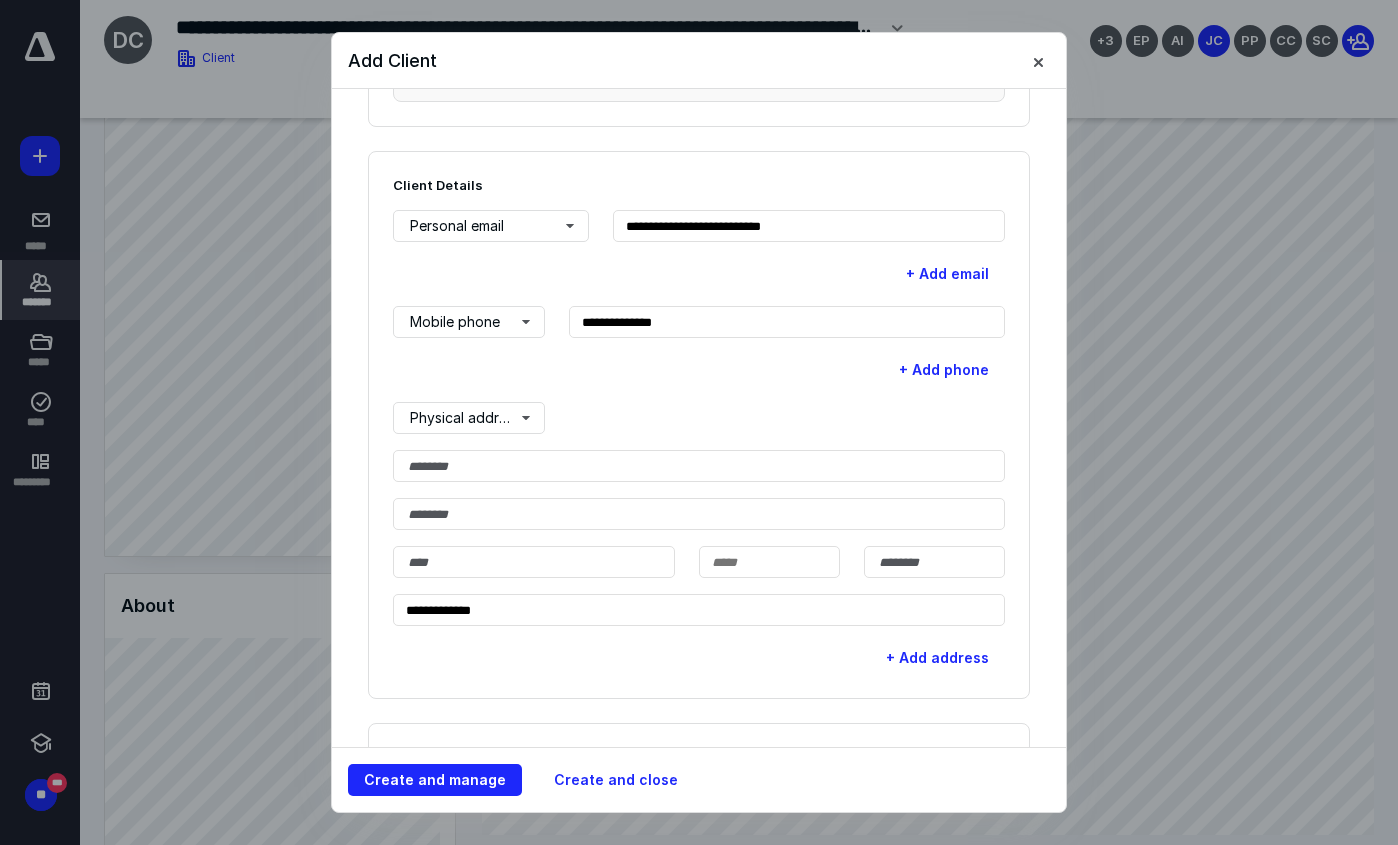 click on "+ Add phone" at bounding box center (699, 370) 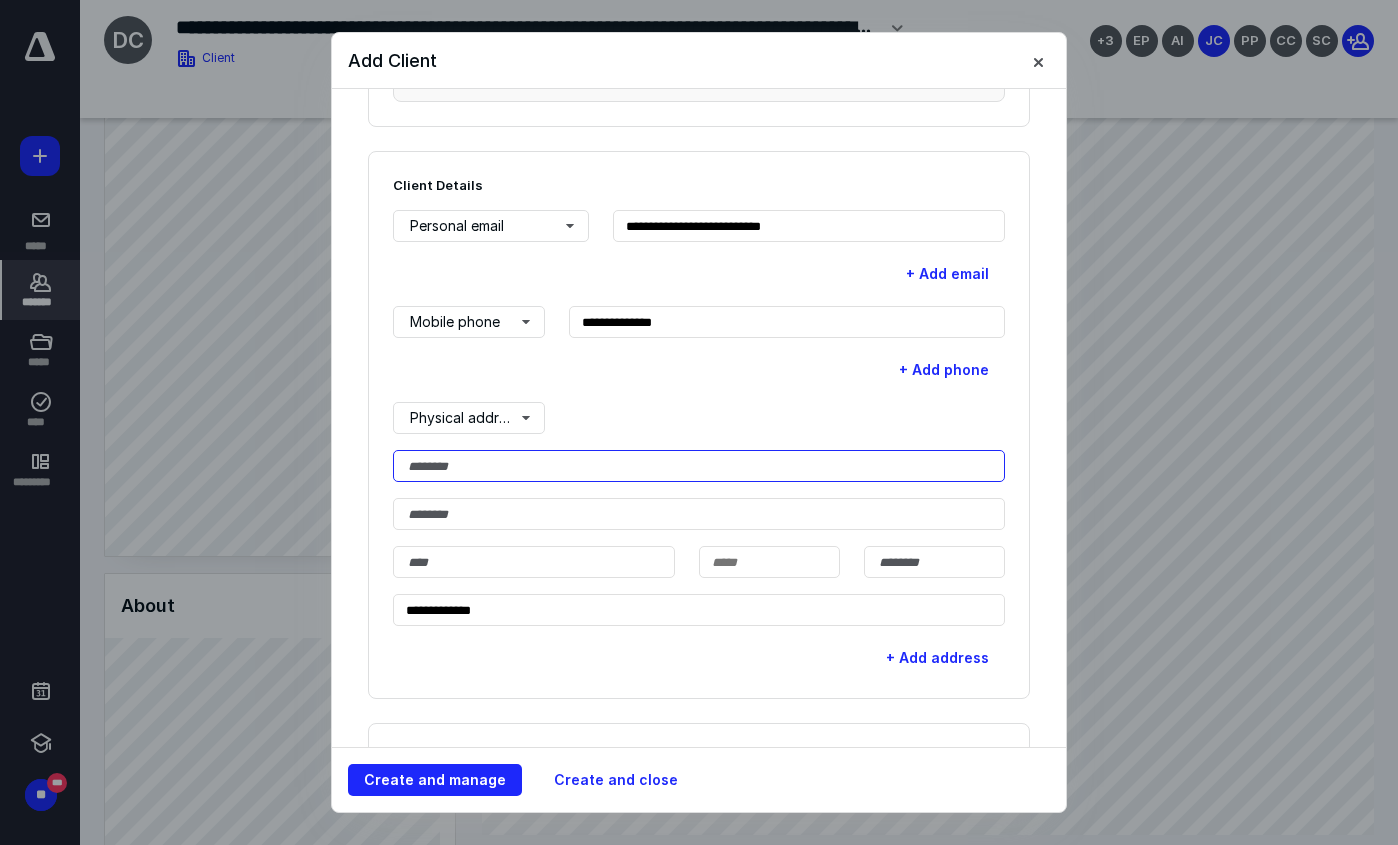 drag, startPoint x: 465, startPoint y: 473, endPoint x: 477, endPoint y: 467, distance: 13.416408 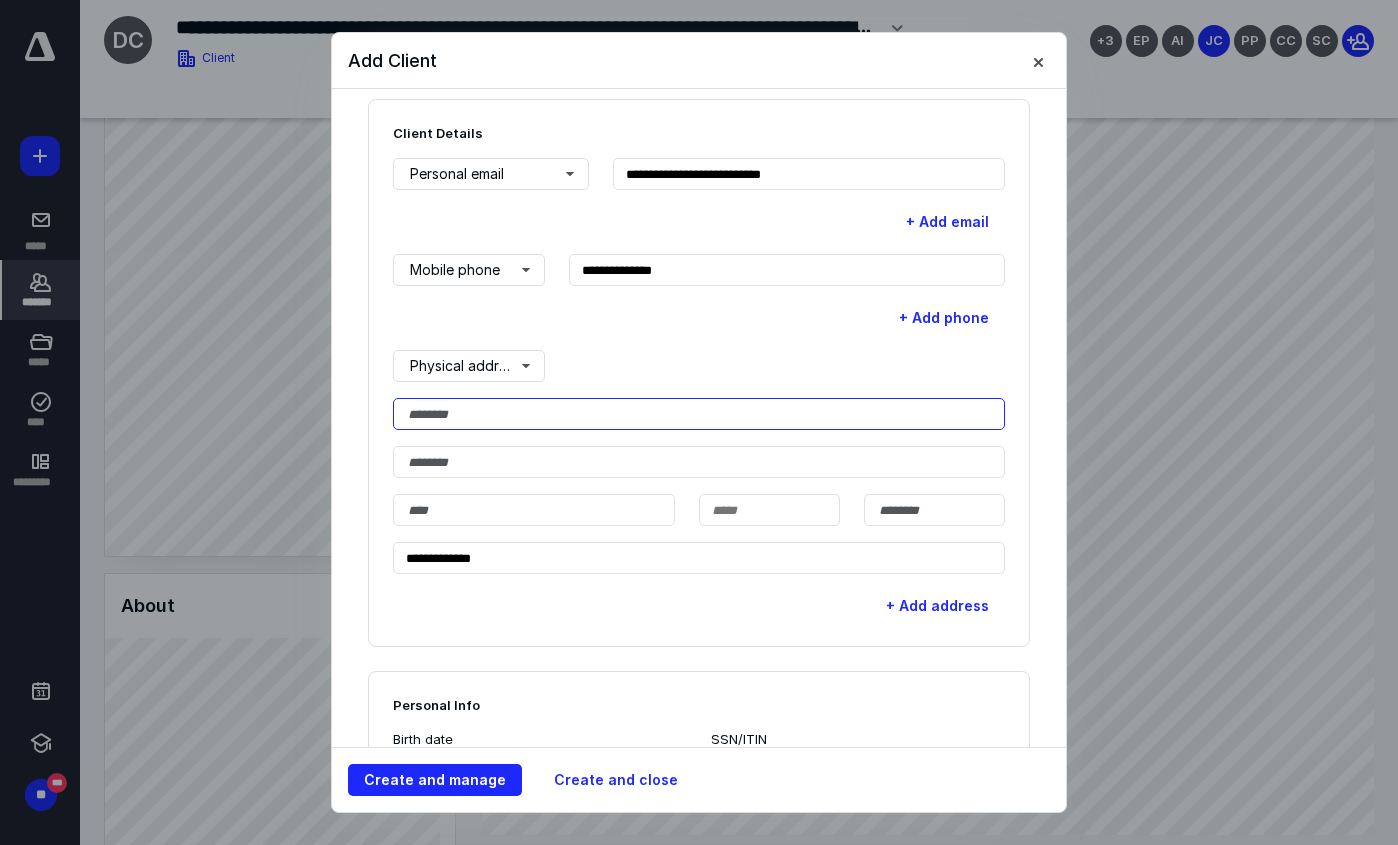 scroll, scrollTop: 600, scrollLeft: 0, axis: vertical 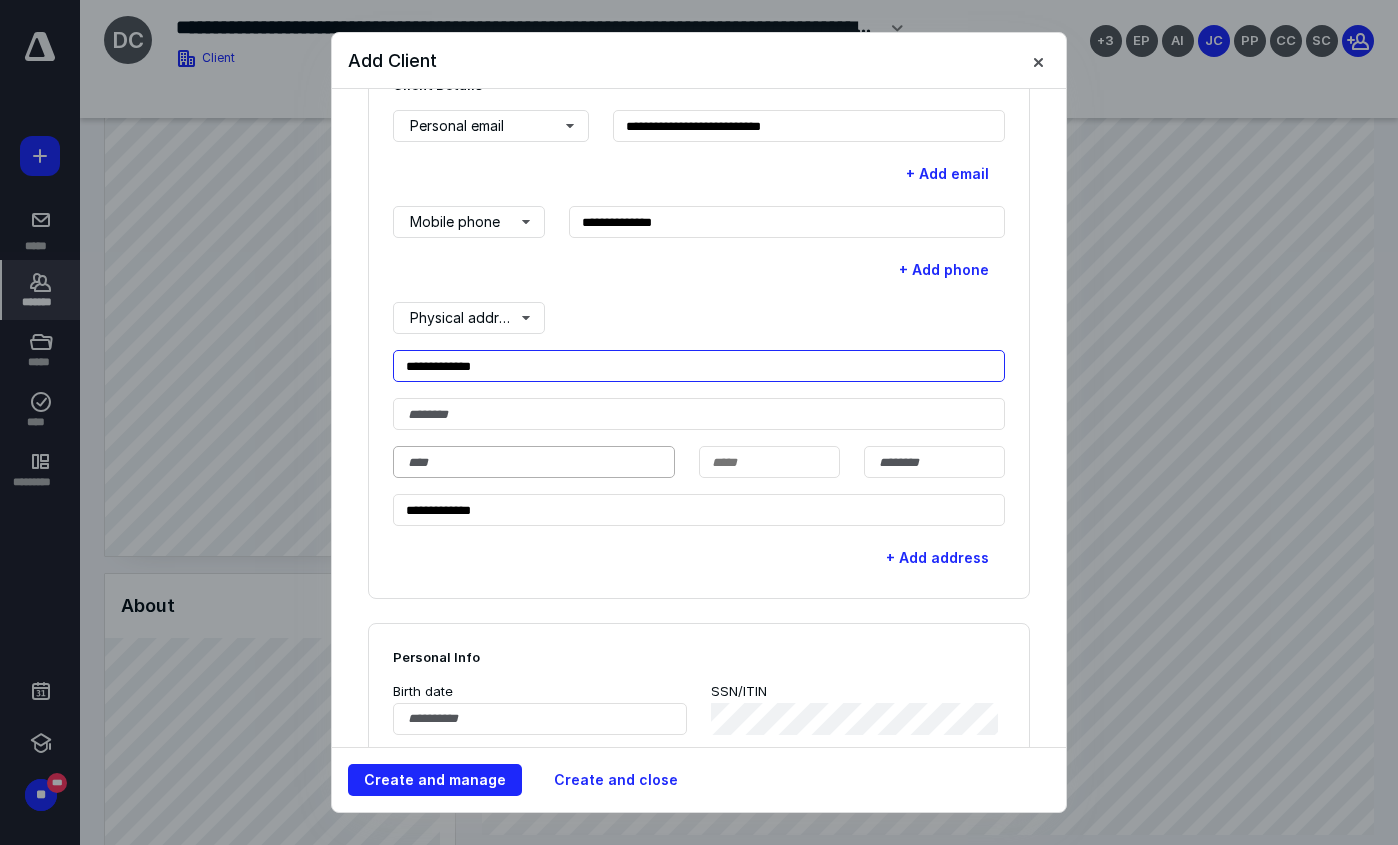 type on "**********" 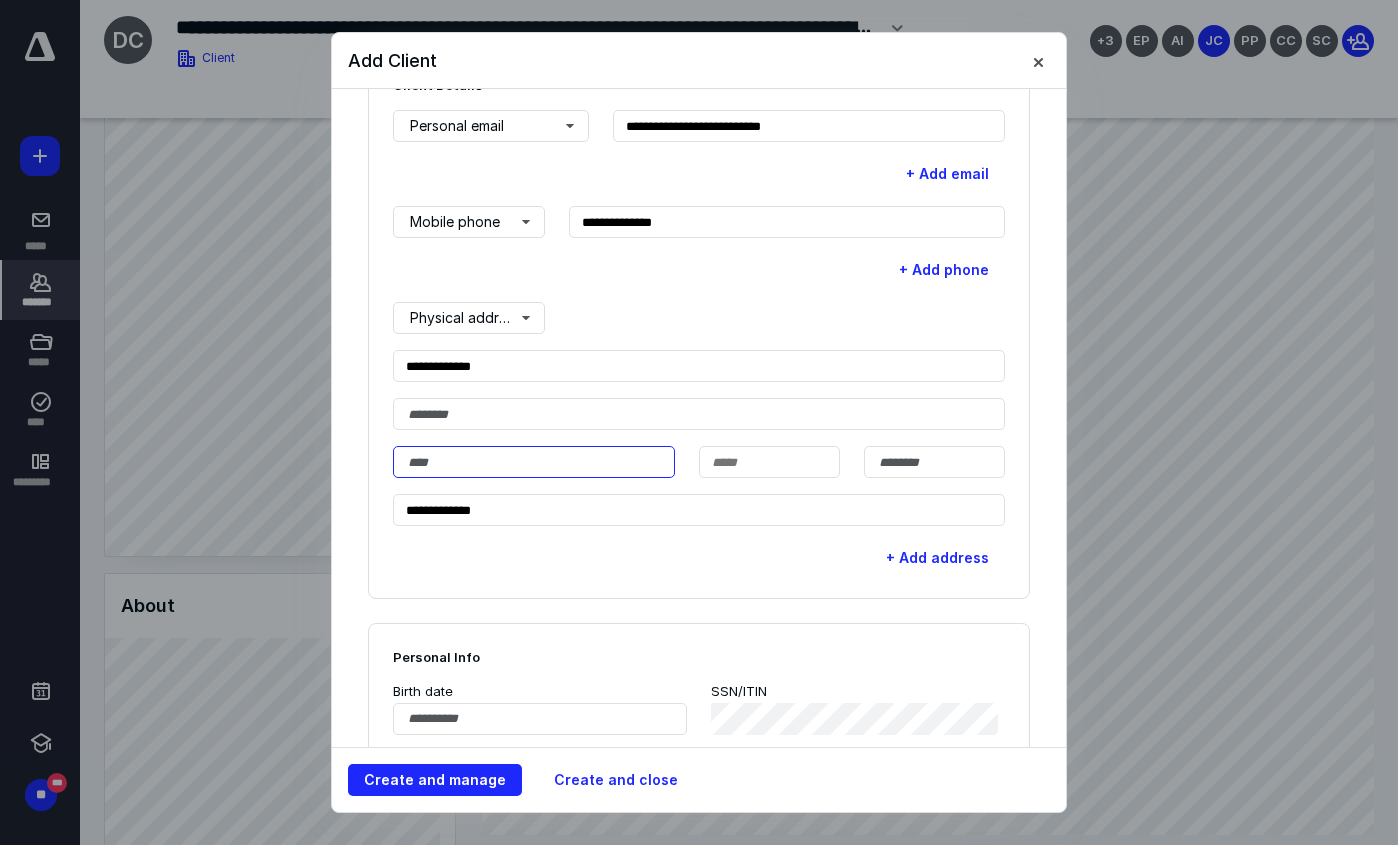 click at bounding box center [534, 462] 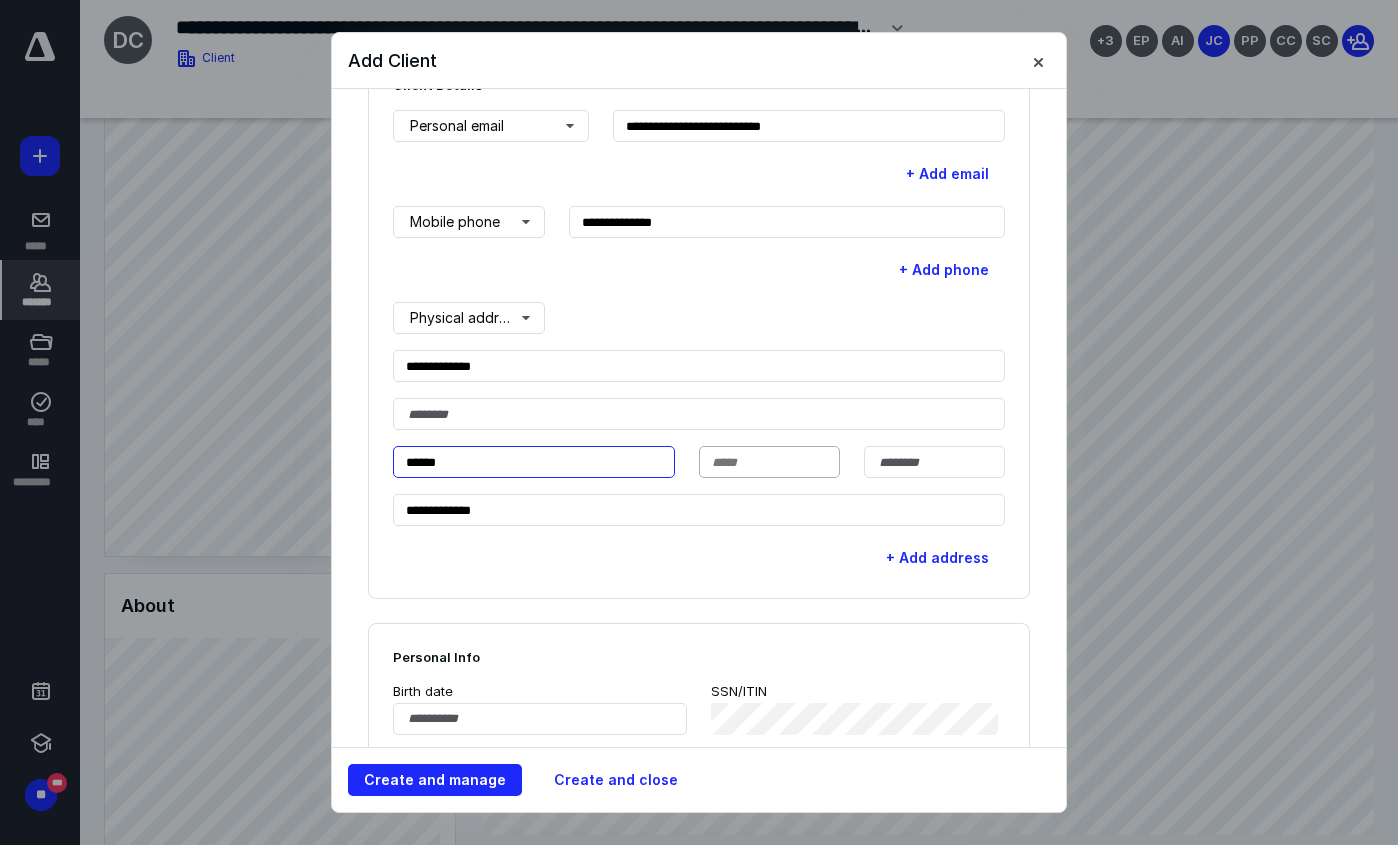 type on "******" 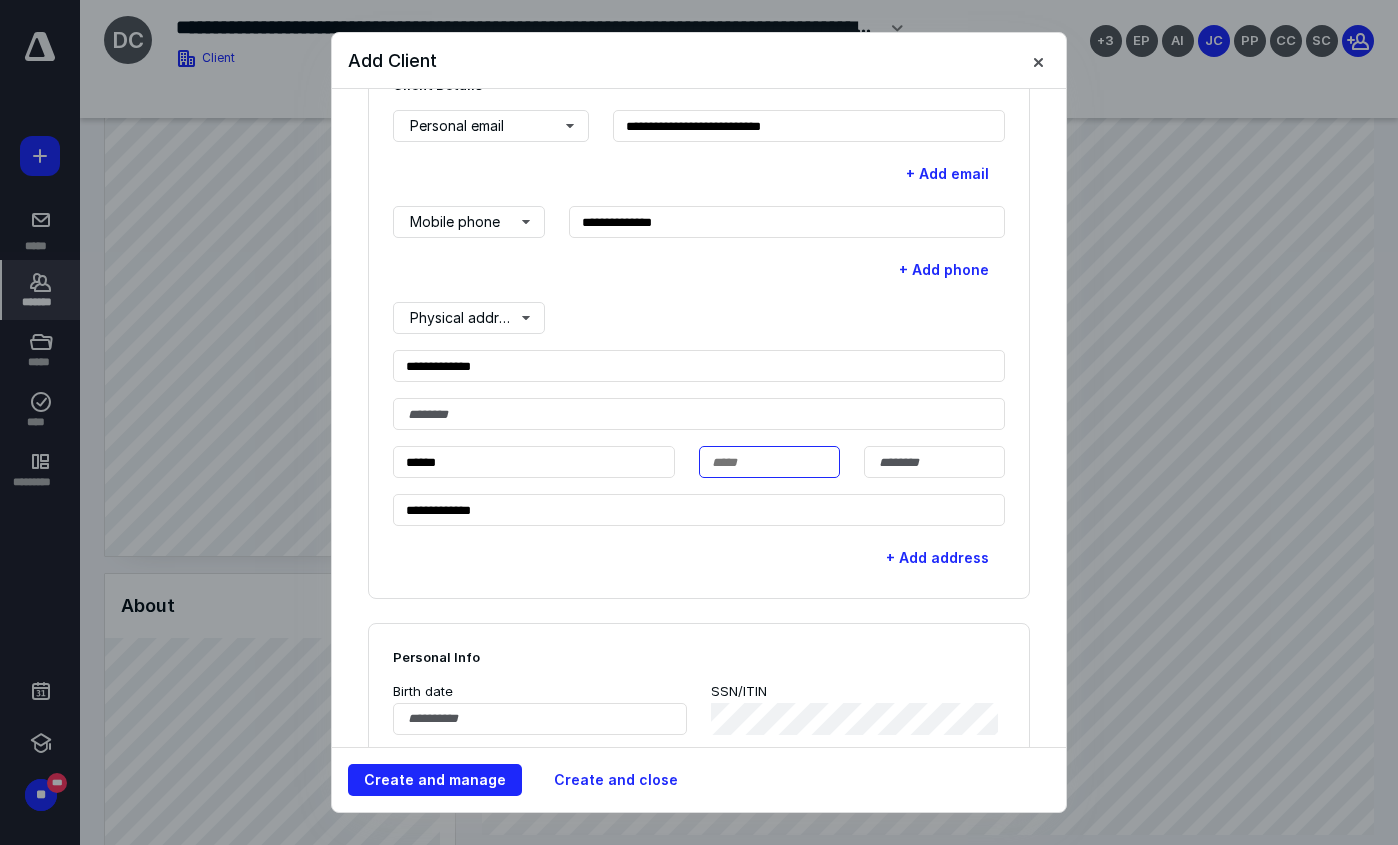 click at bounding box center [769, 462] 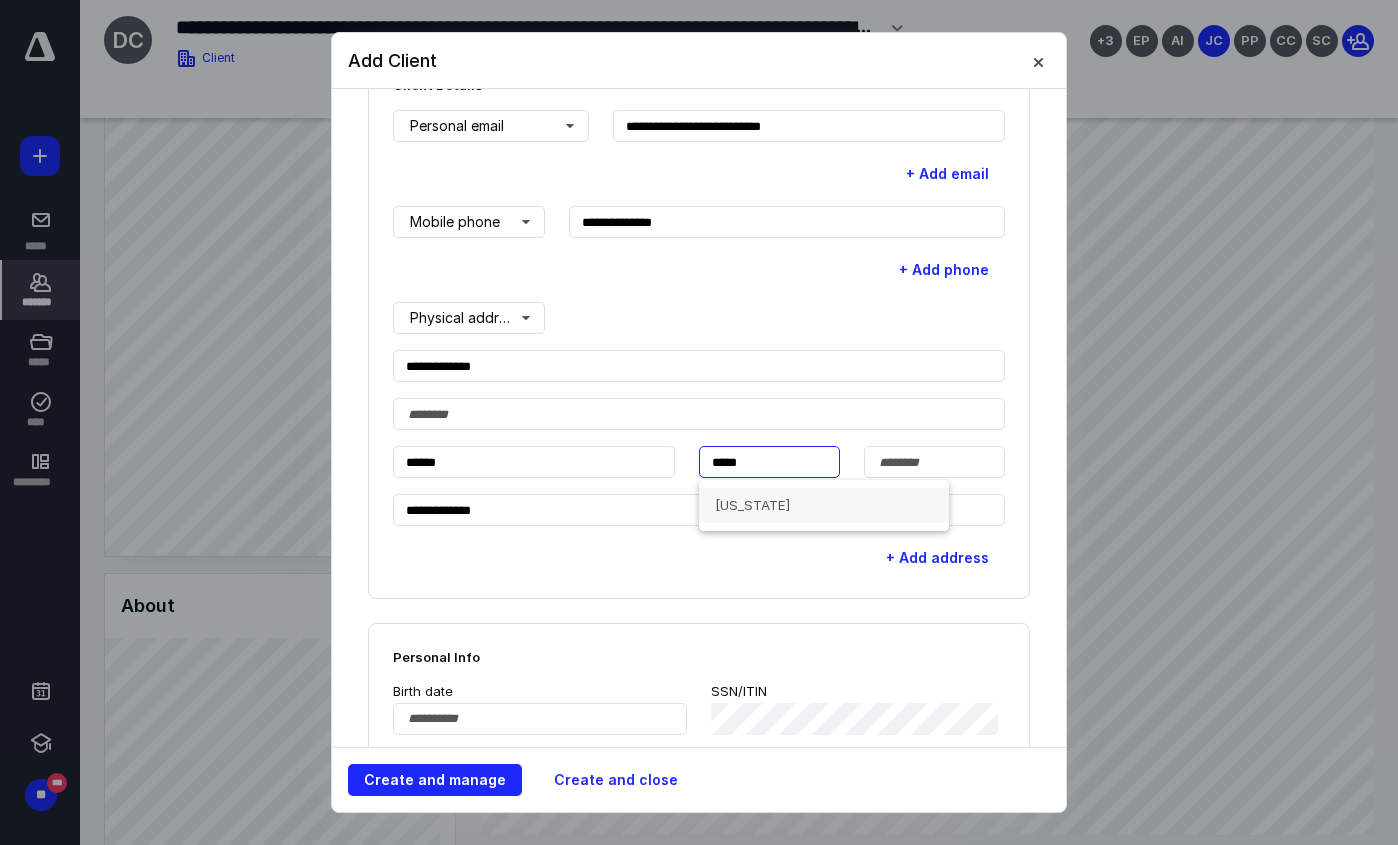 click on "[US_STATE]" at bounding box center [824, 505] 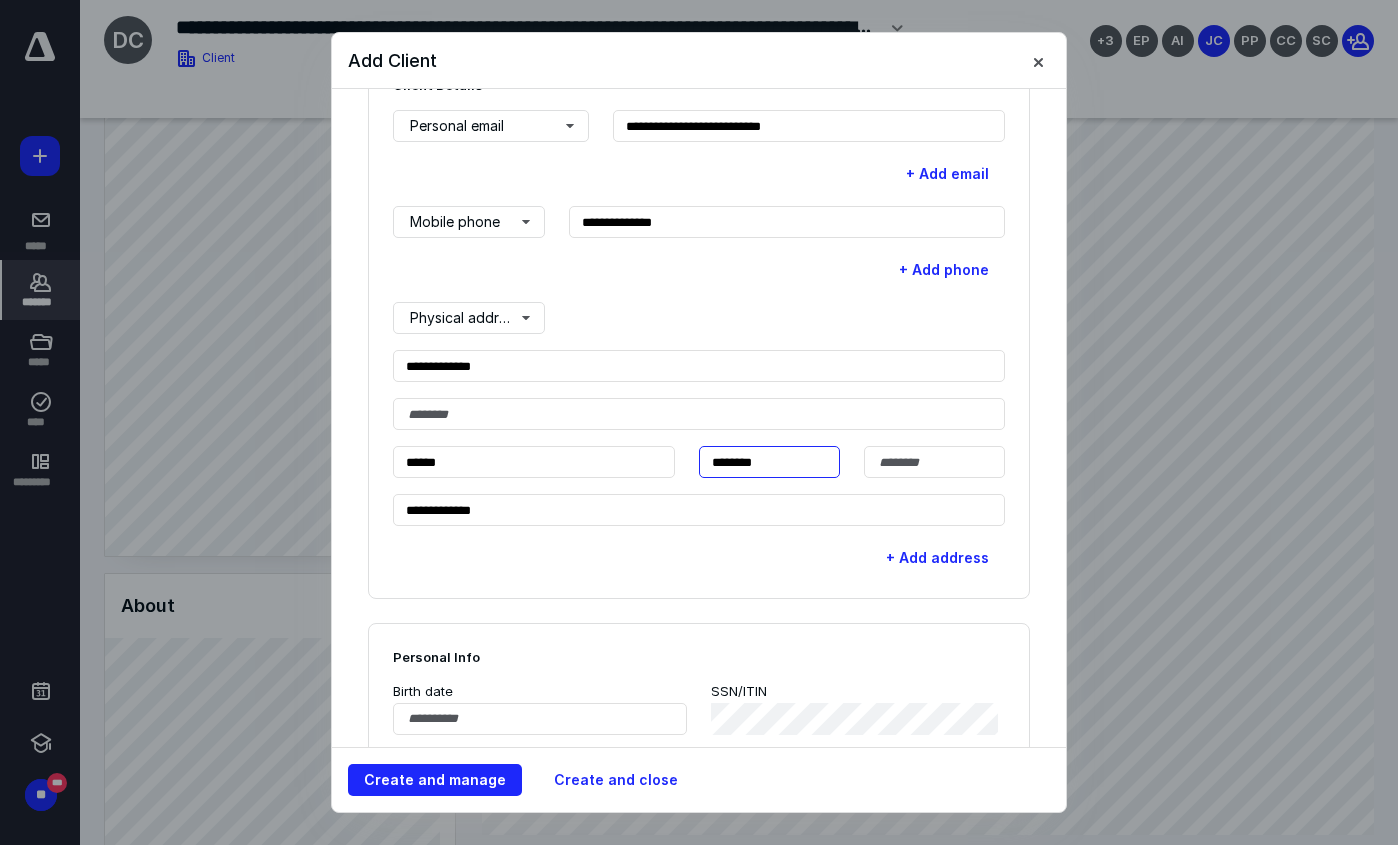type on "********" 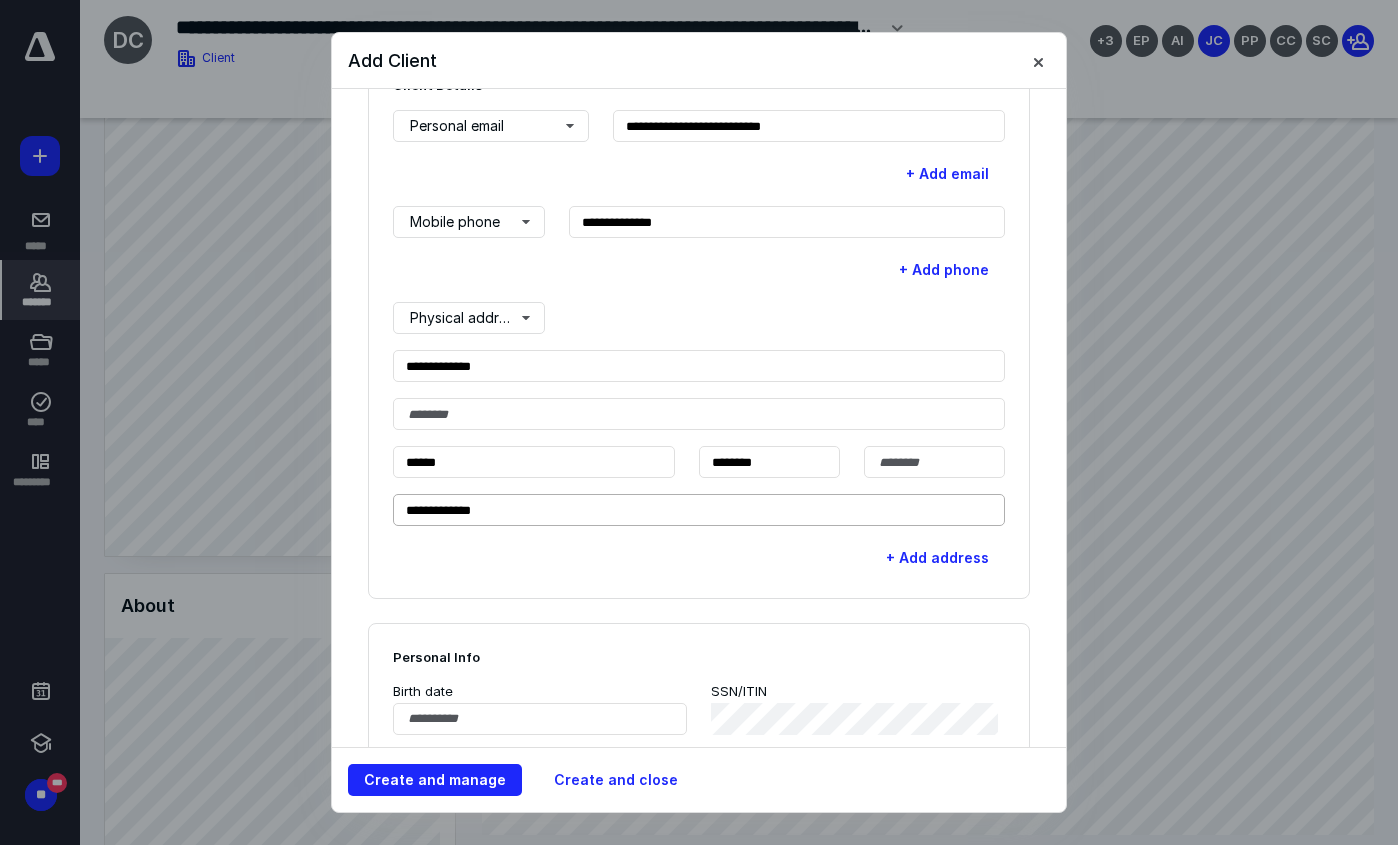 drag, startPoint x: 761, startPoint y: 565, endPoint x: 824, endPoint y: 517, distance: 79.20227 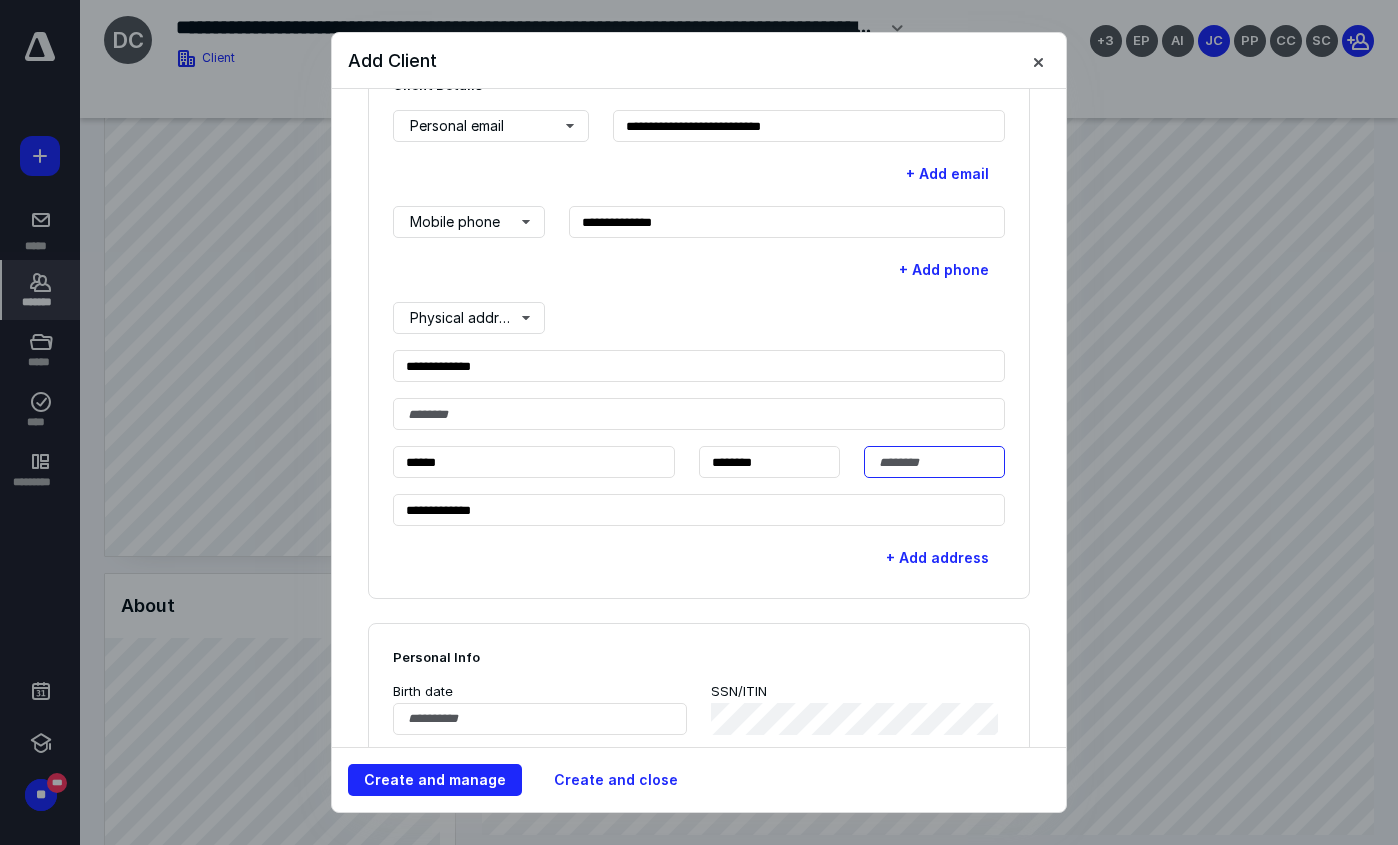 click at bounding box center [934, 462] 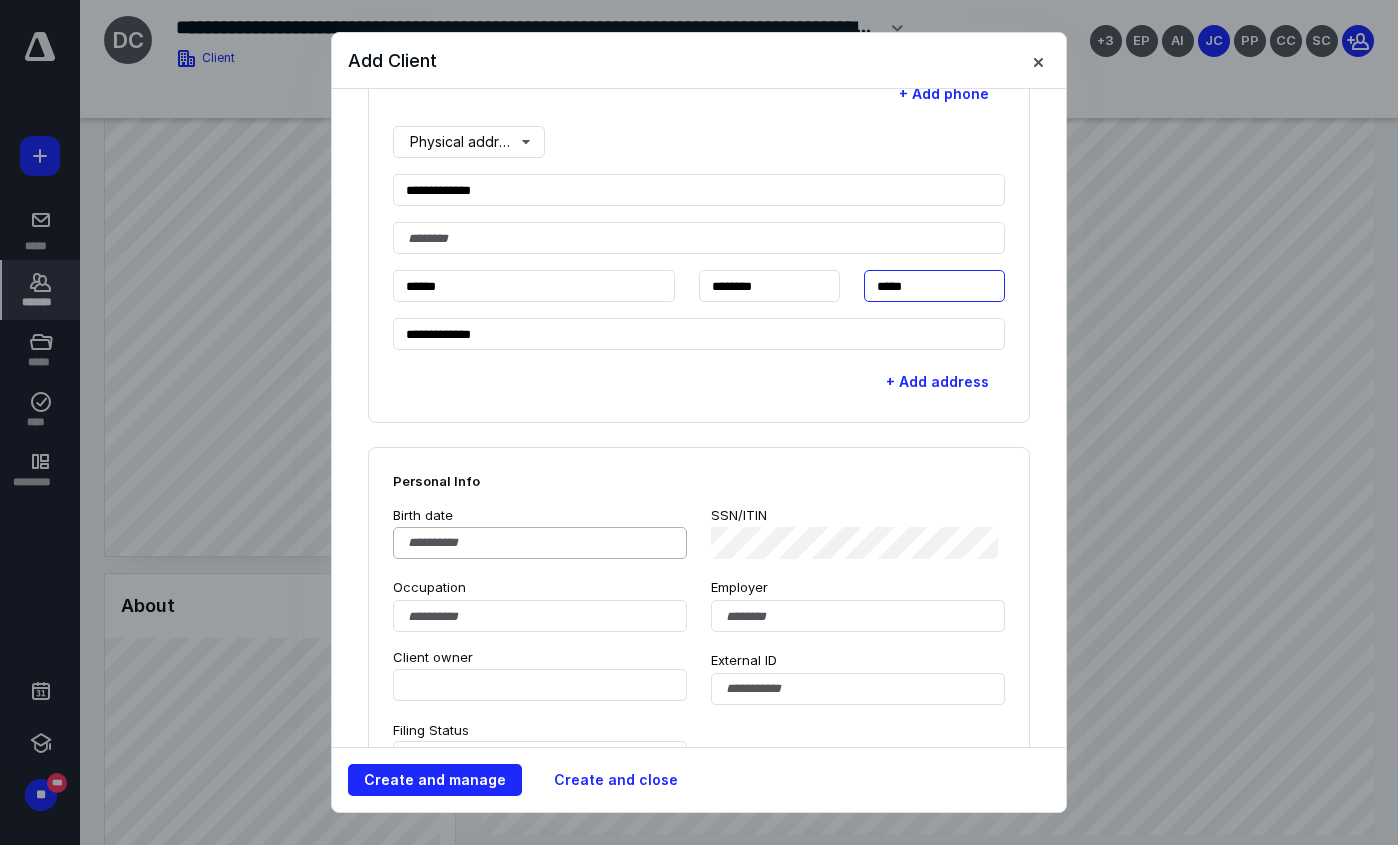scroll, scrollTop: 900, scrollLeft: 0, axis: vertical 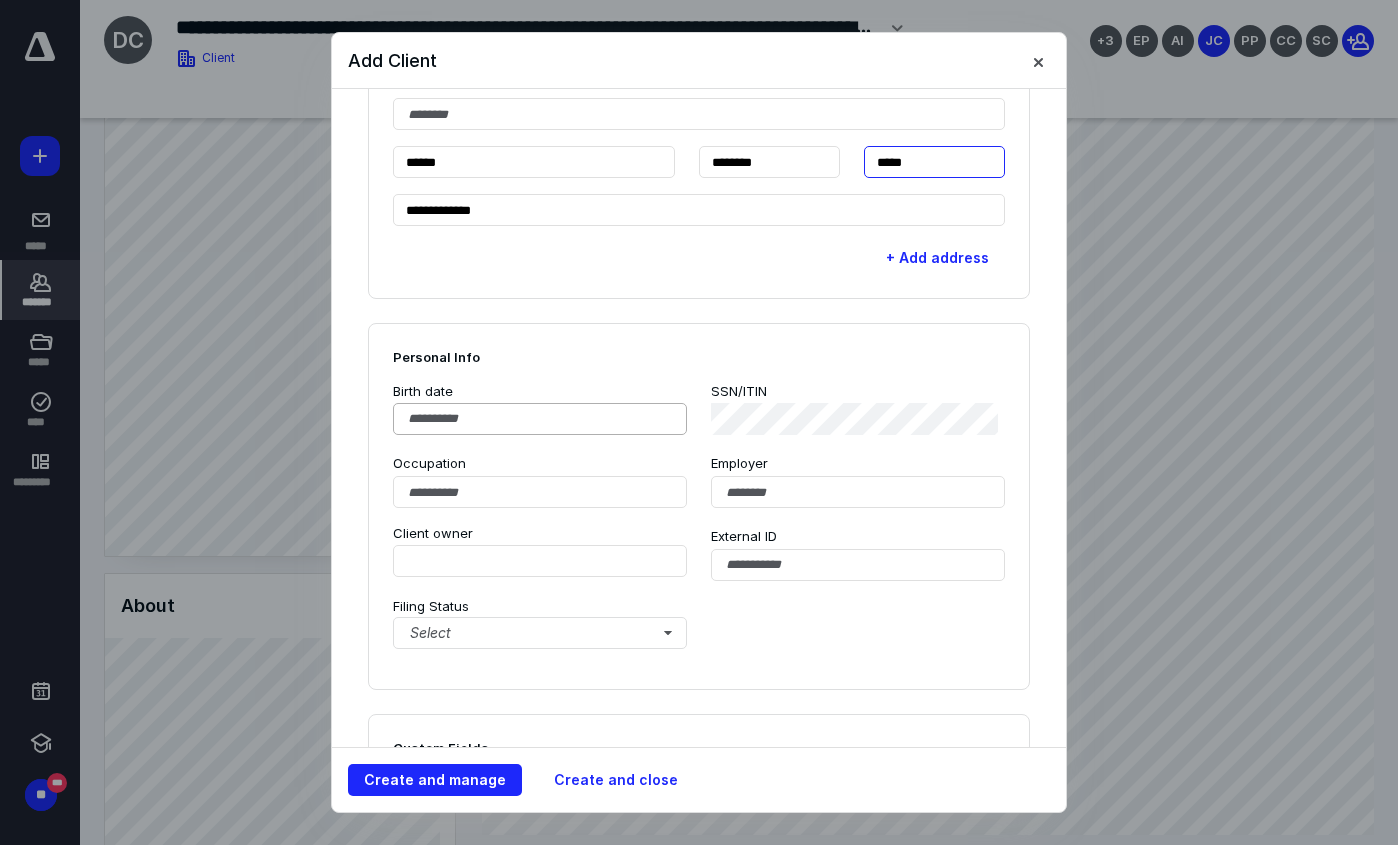 type on "*****" 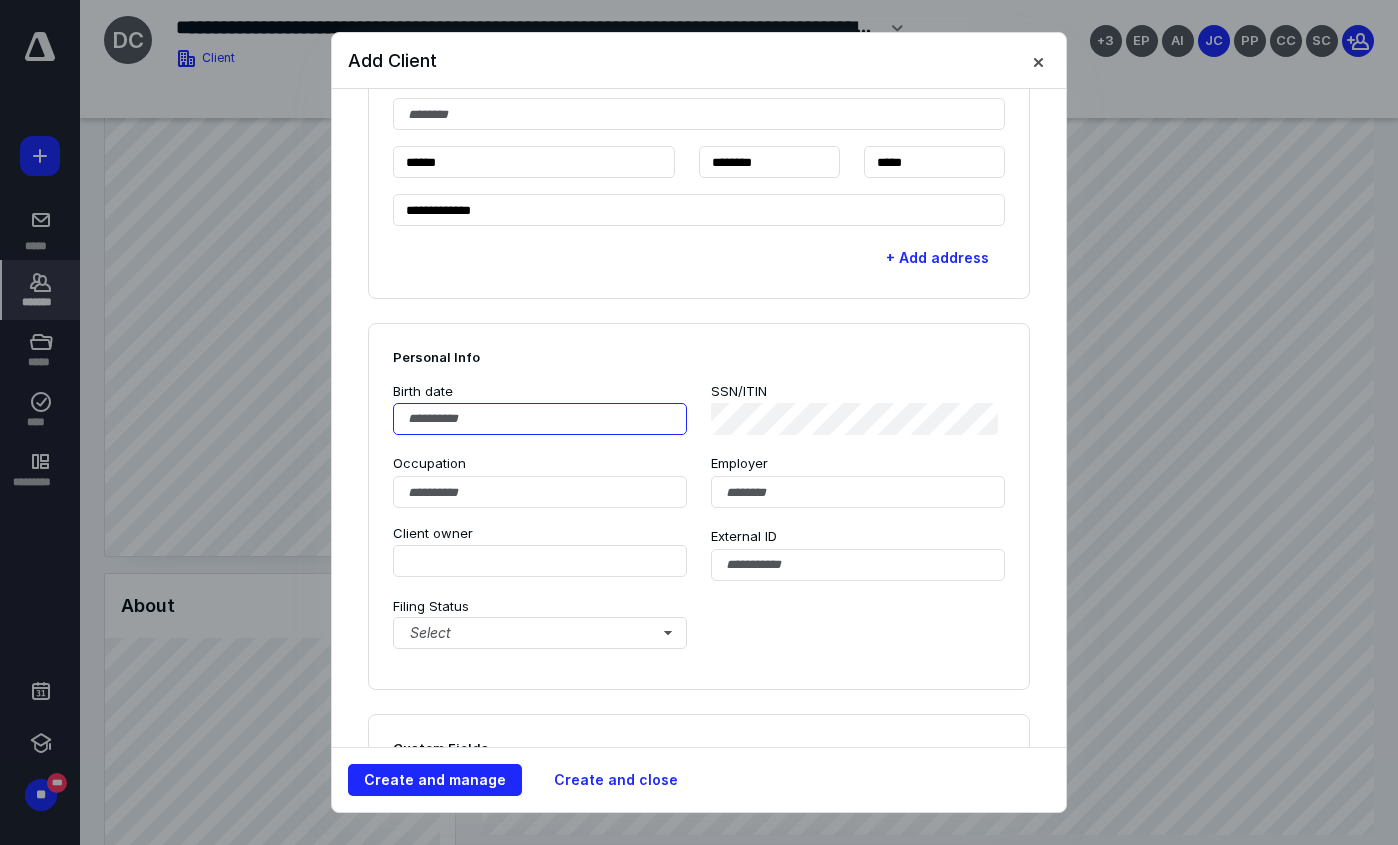 click at bounding box center (540, 419) 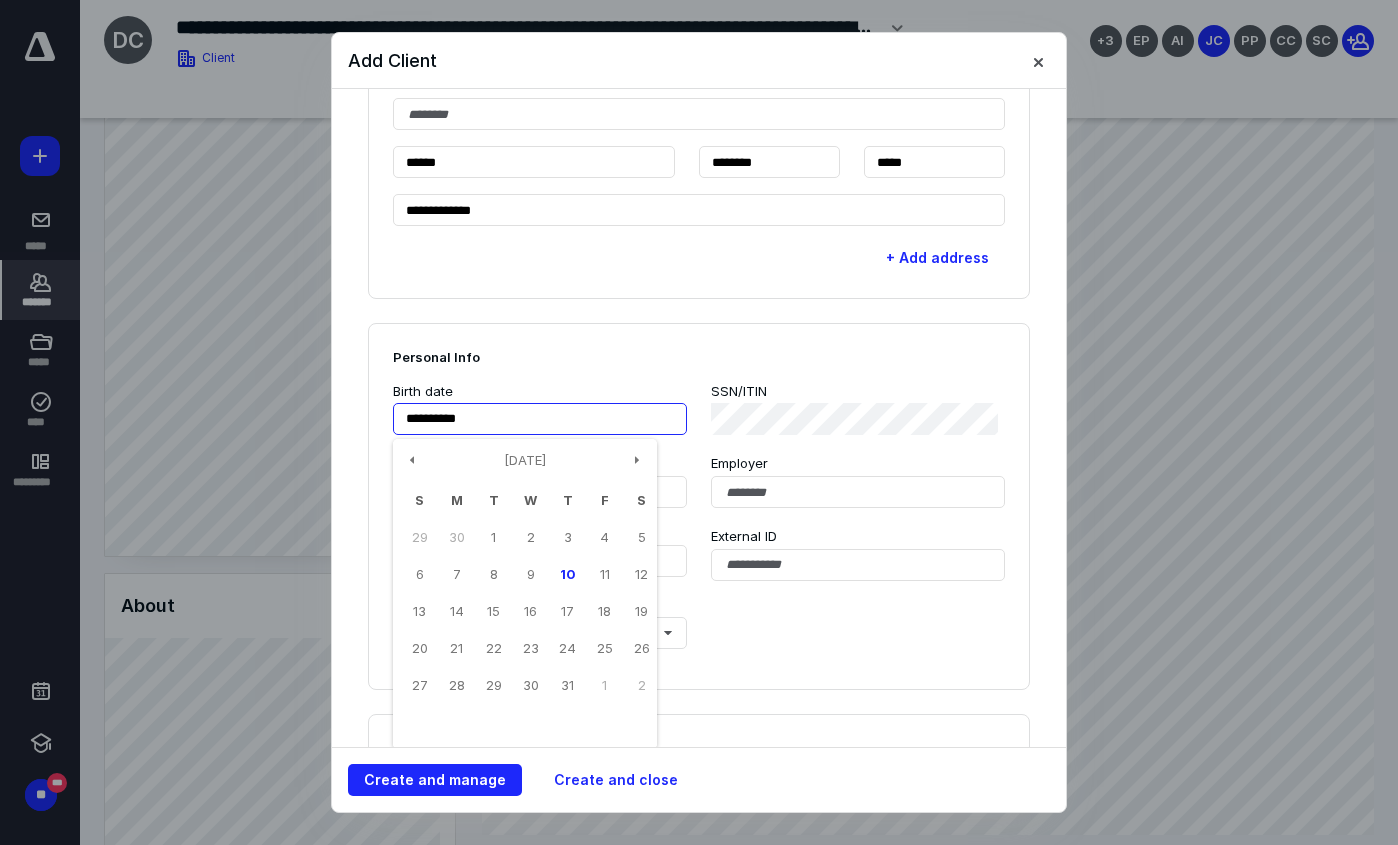 type on "**********" 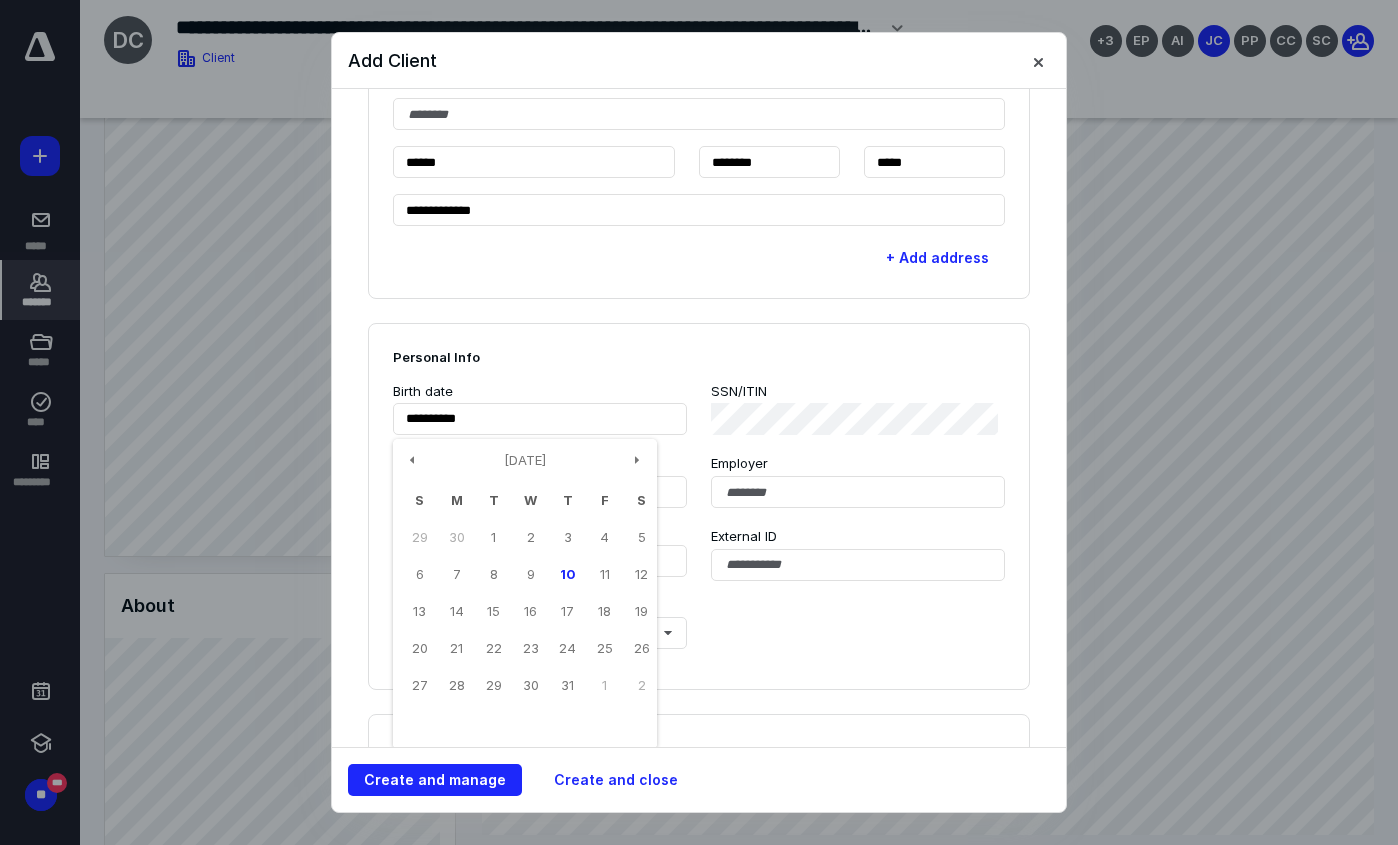 click on "Personal Info" at bounding box center [699, 357] 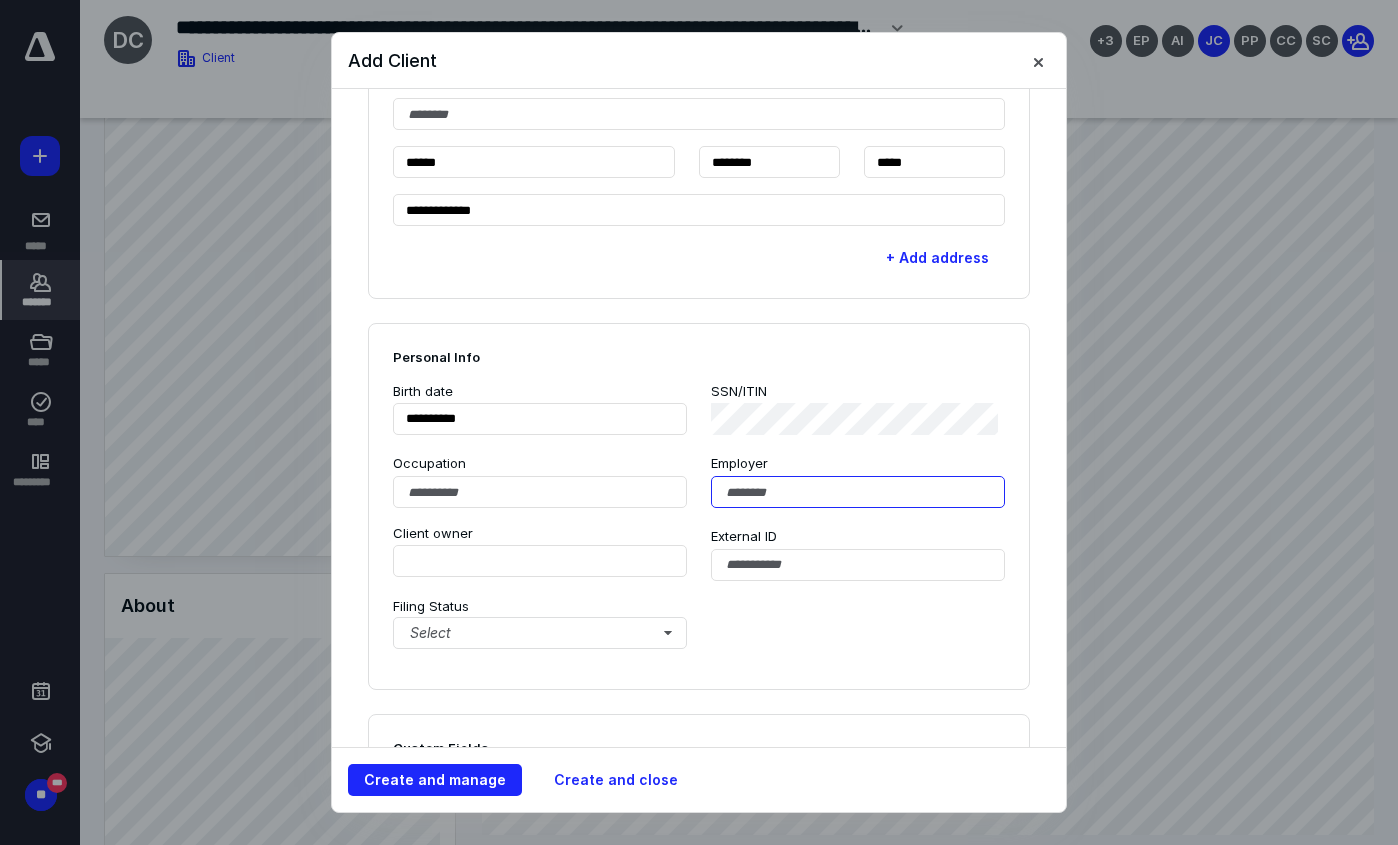 click at bounding box center (858, 492) 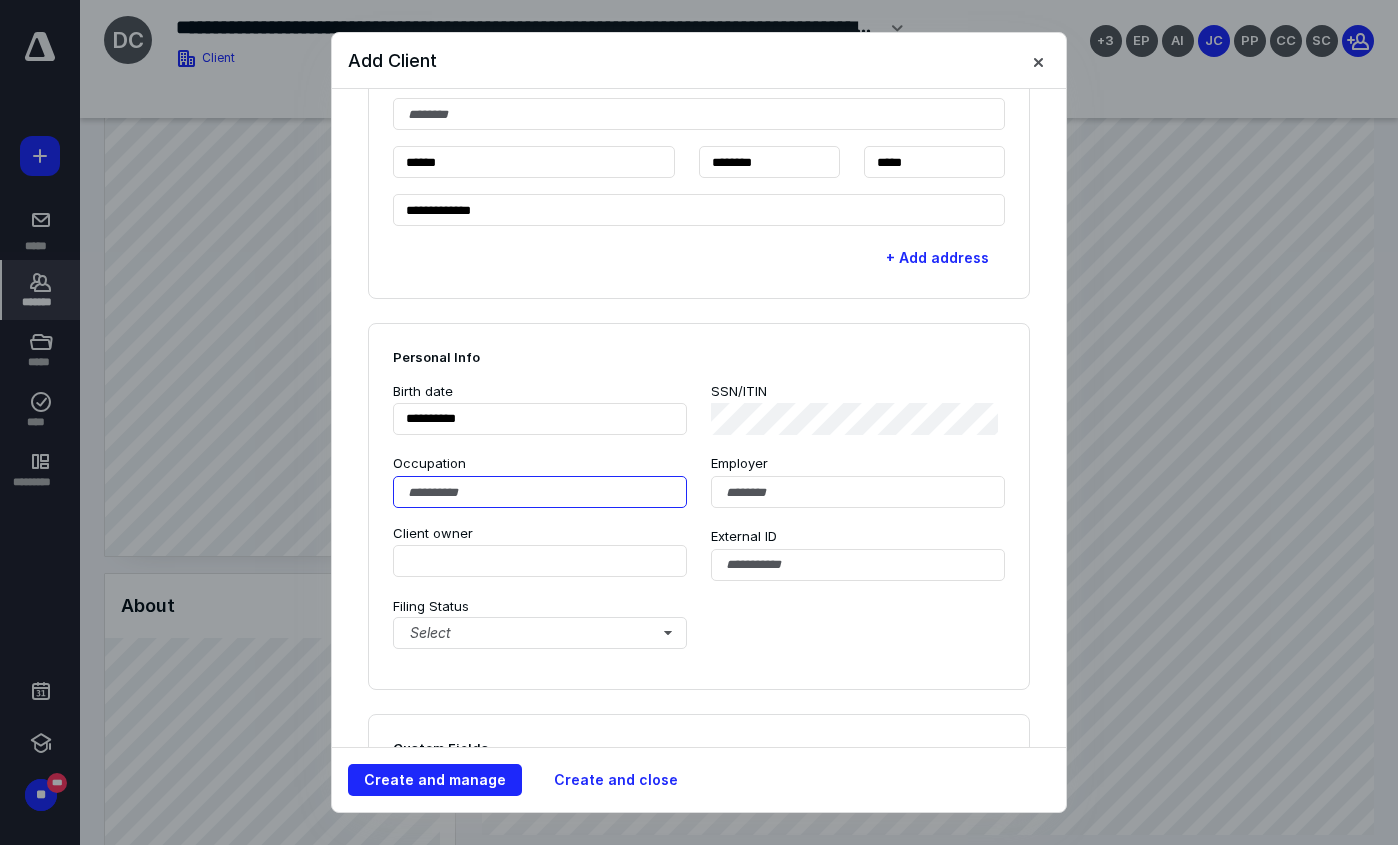 click at bounding box center [540, 492] 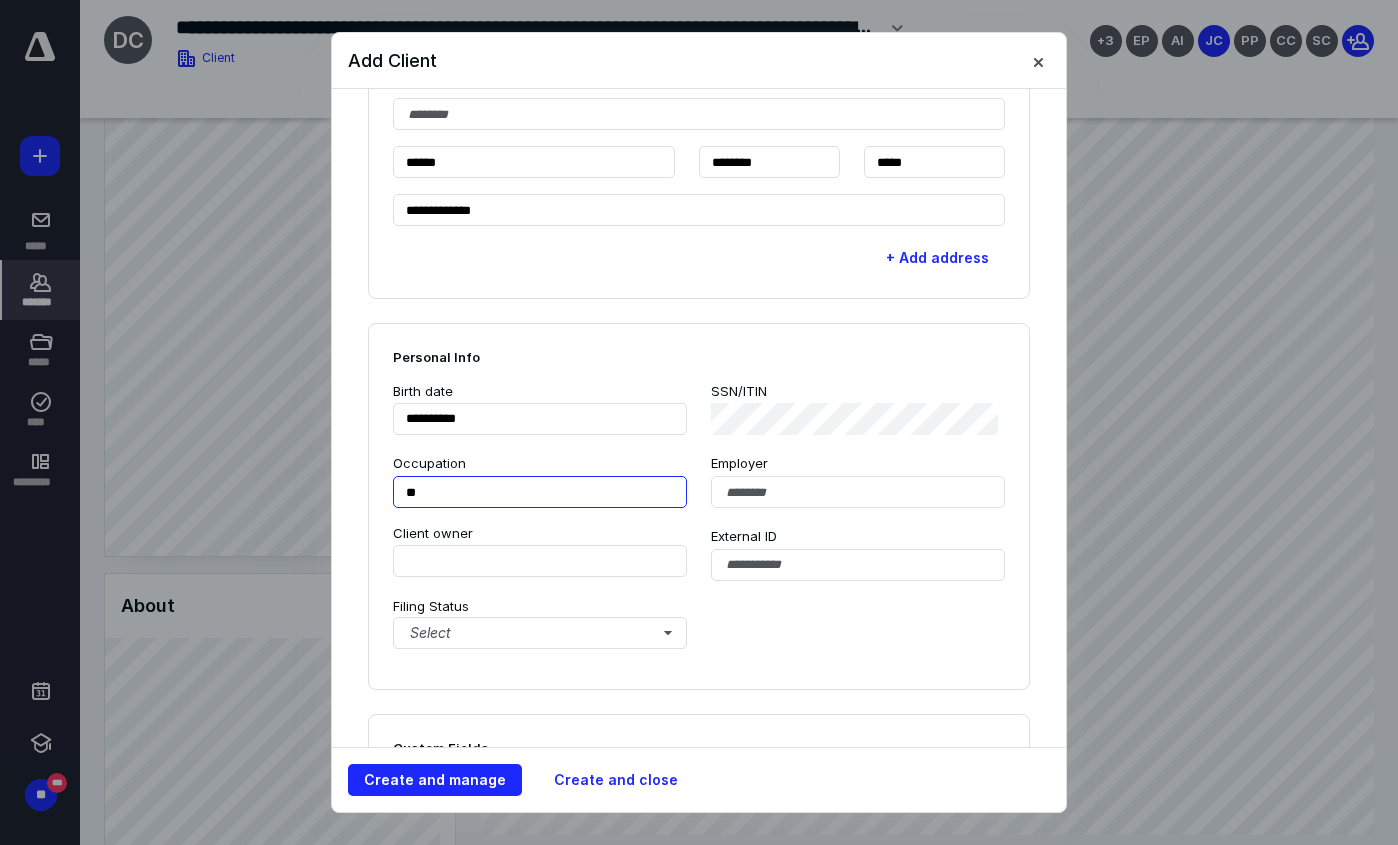 type on "*" 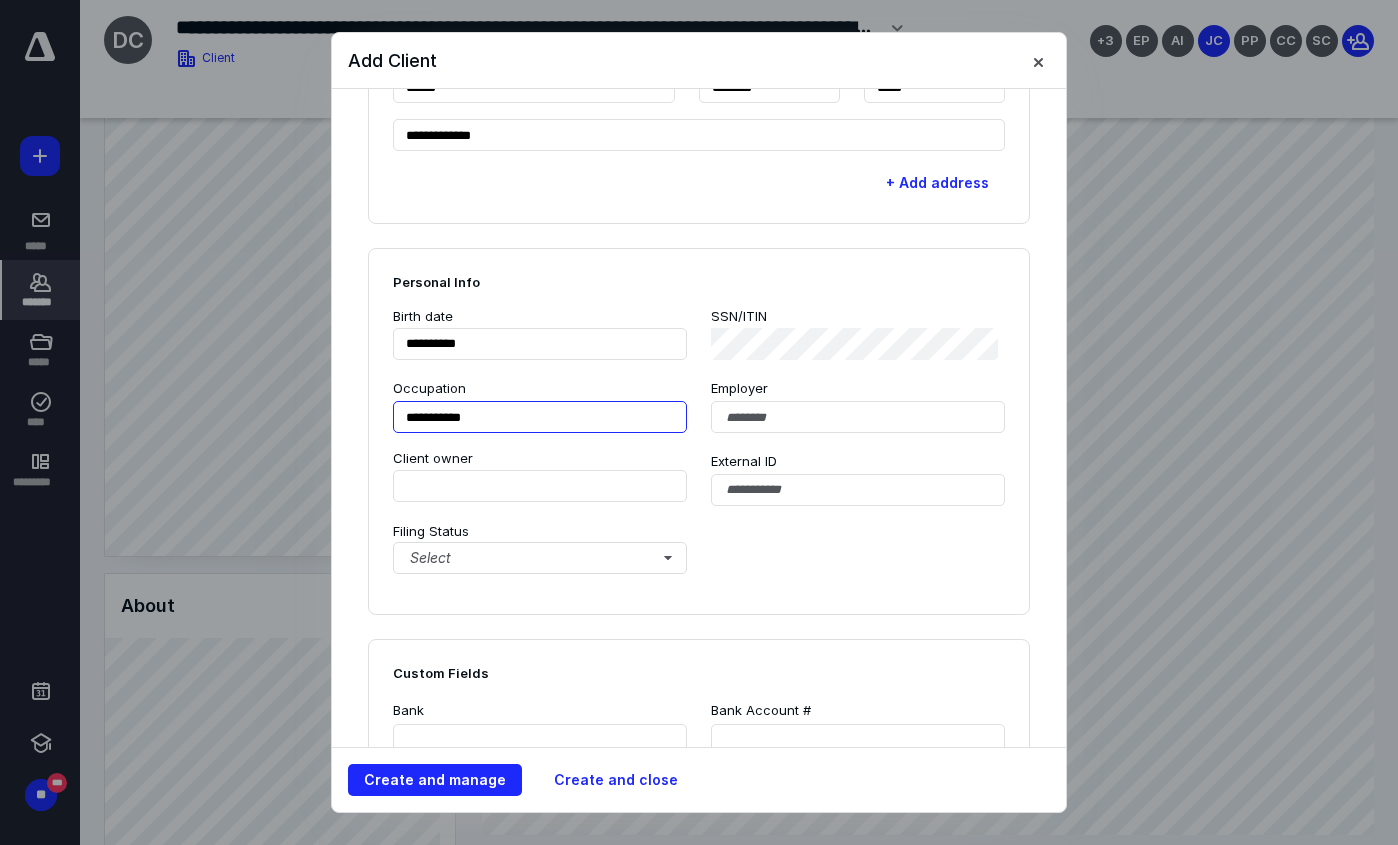 scroll, scrollTop: 1100, scrollLeft: 0, axis: vertical 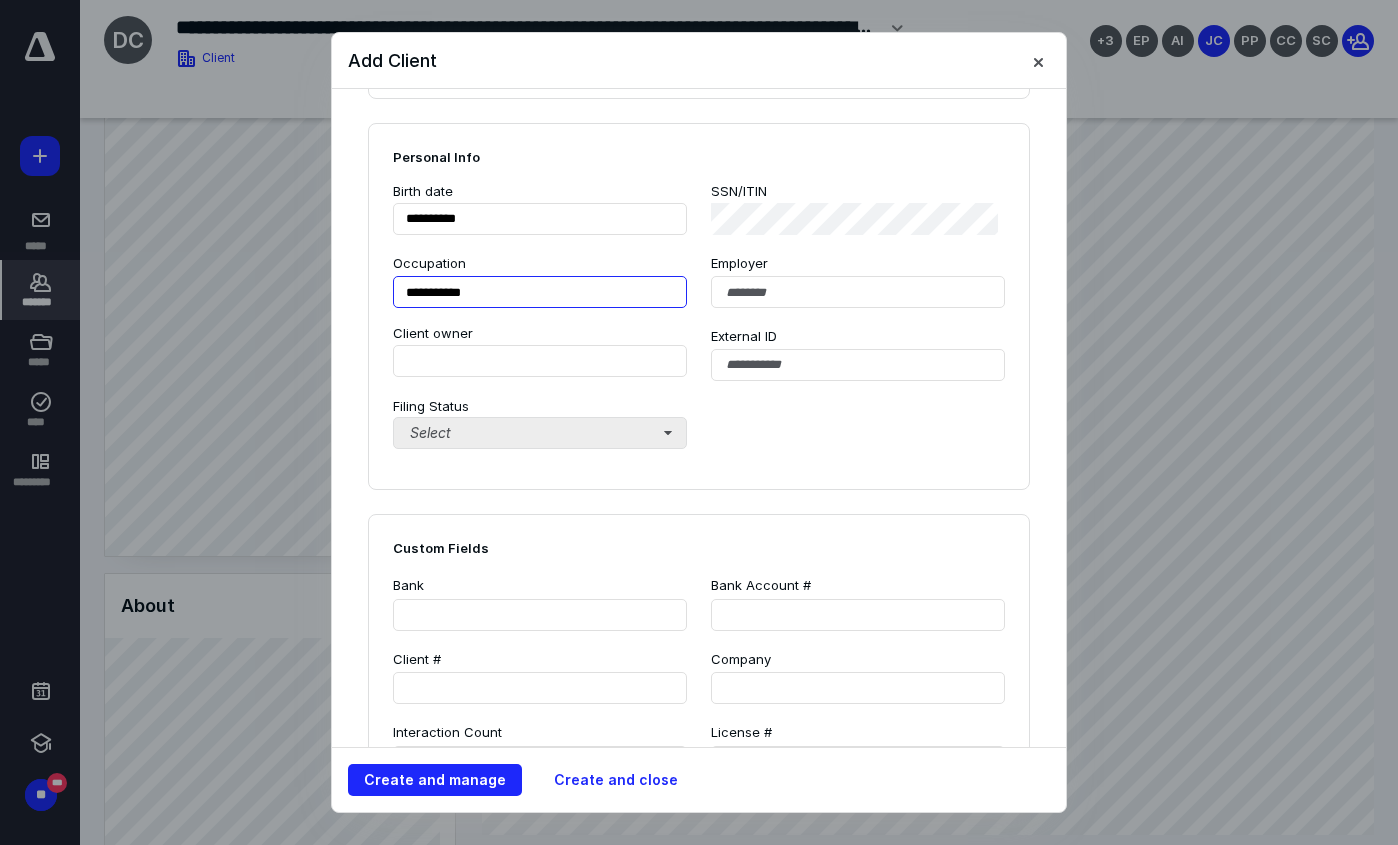 type on "**********" 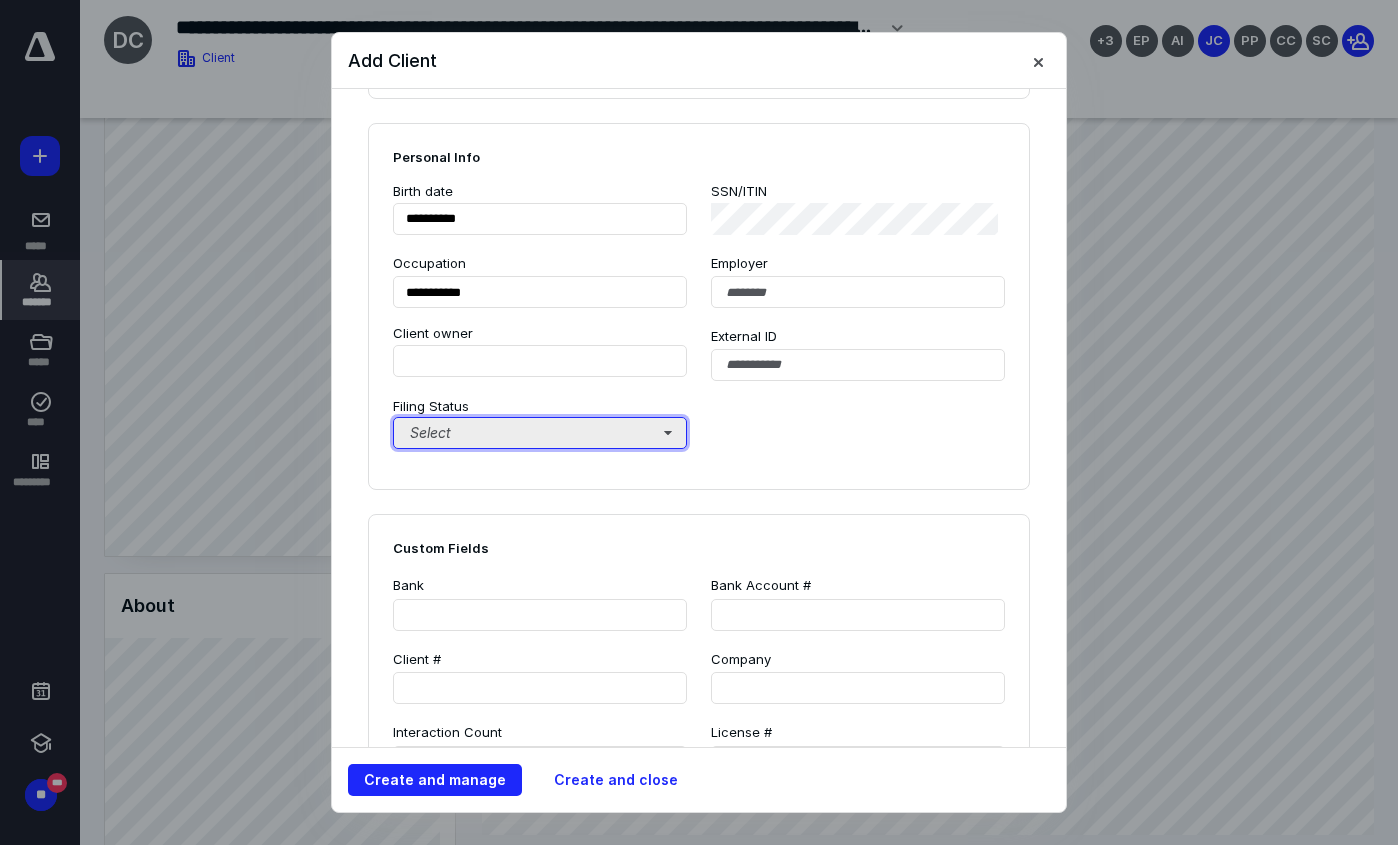 click on "Select" at bounding box center (540, 433) 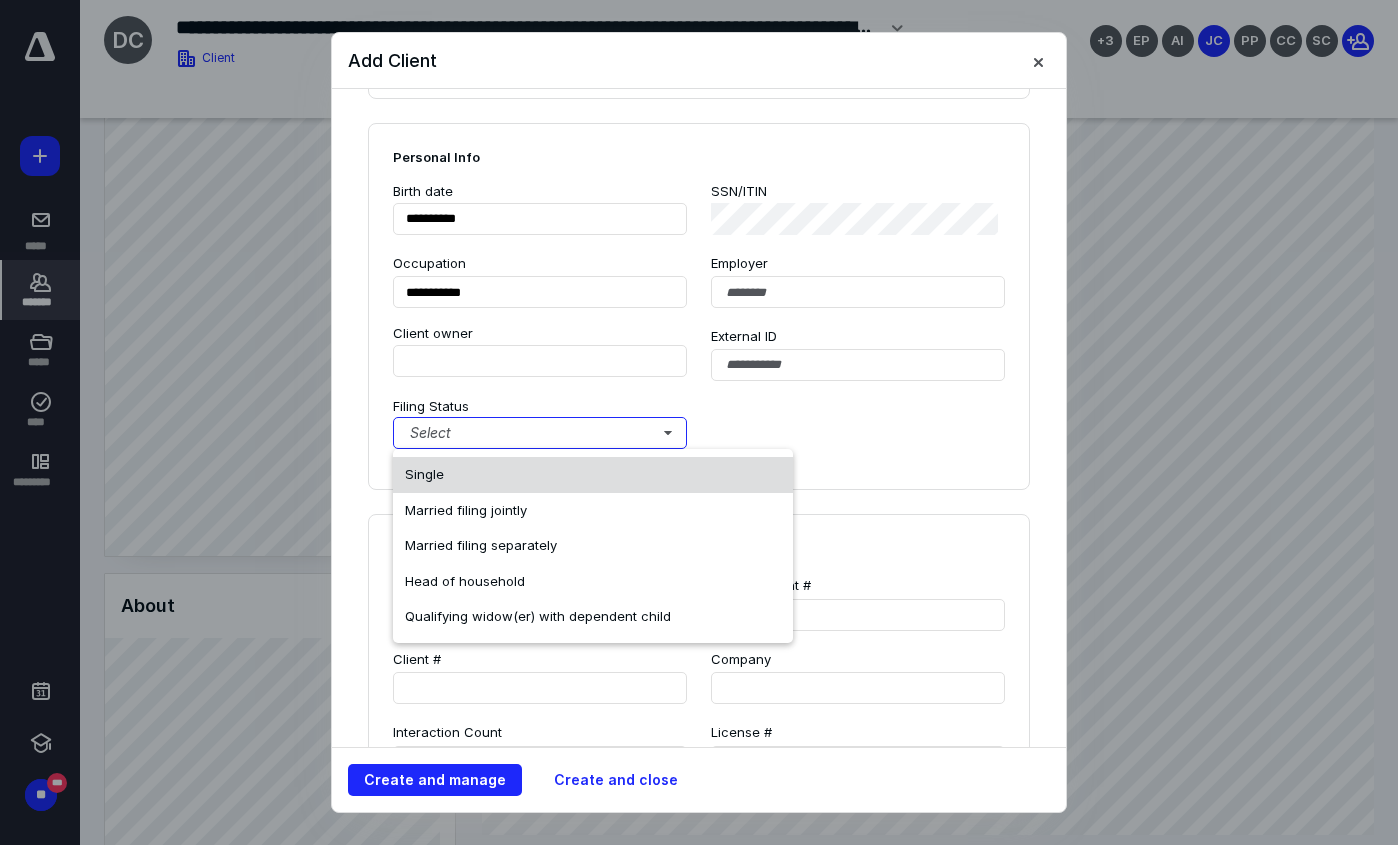 click on "Single" at bounding box center (593, 475) 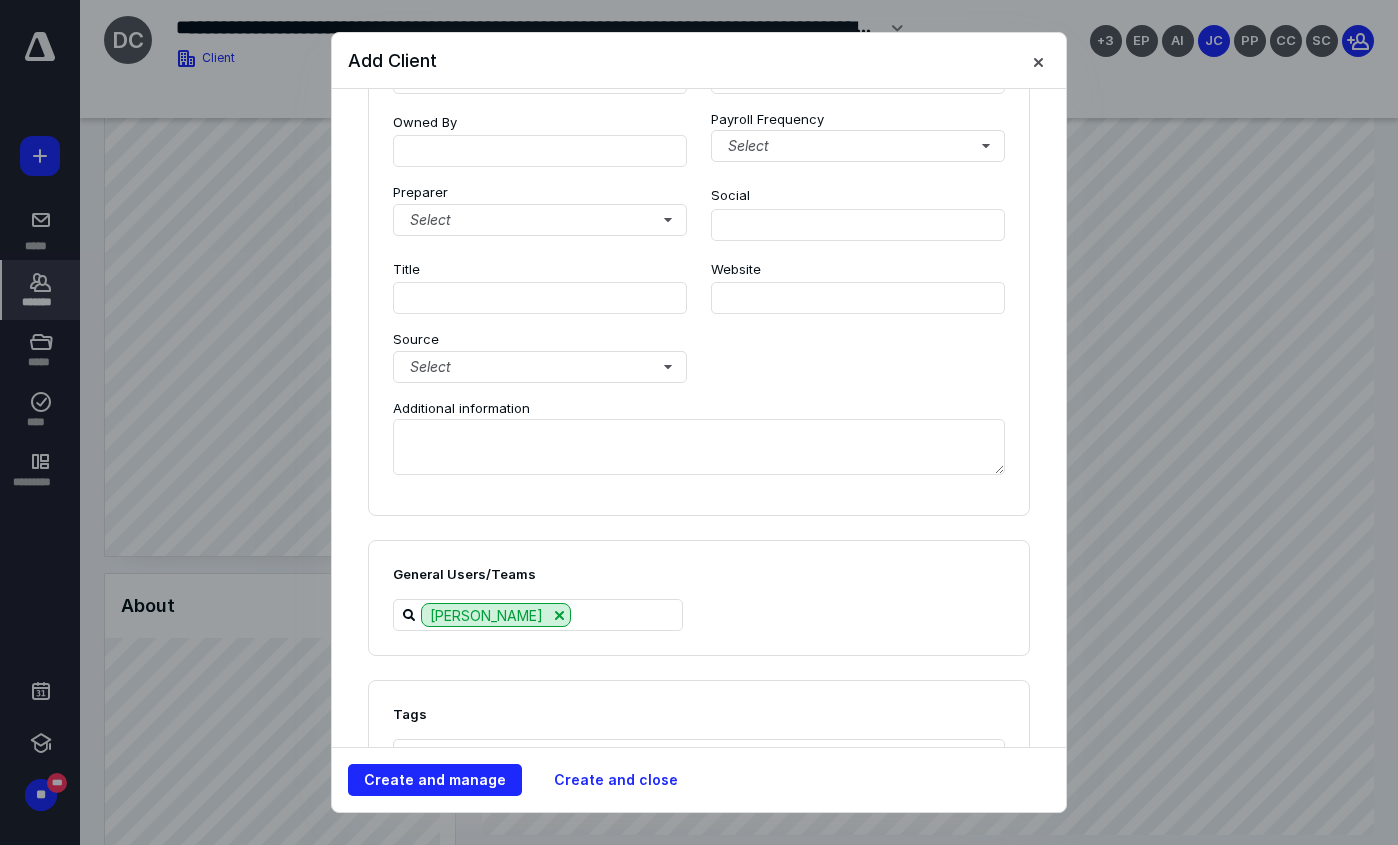 scroll, scrollTop: 1800, scrollLeft: 0, axis: vertical 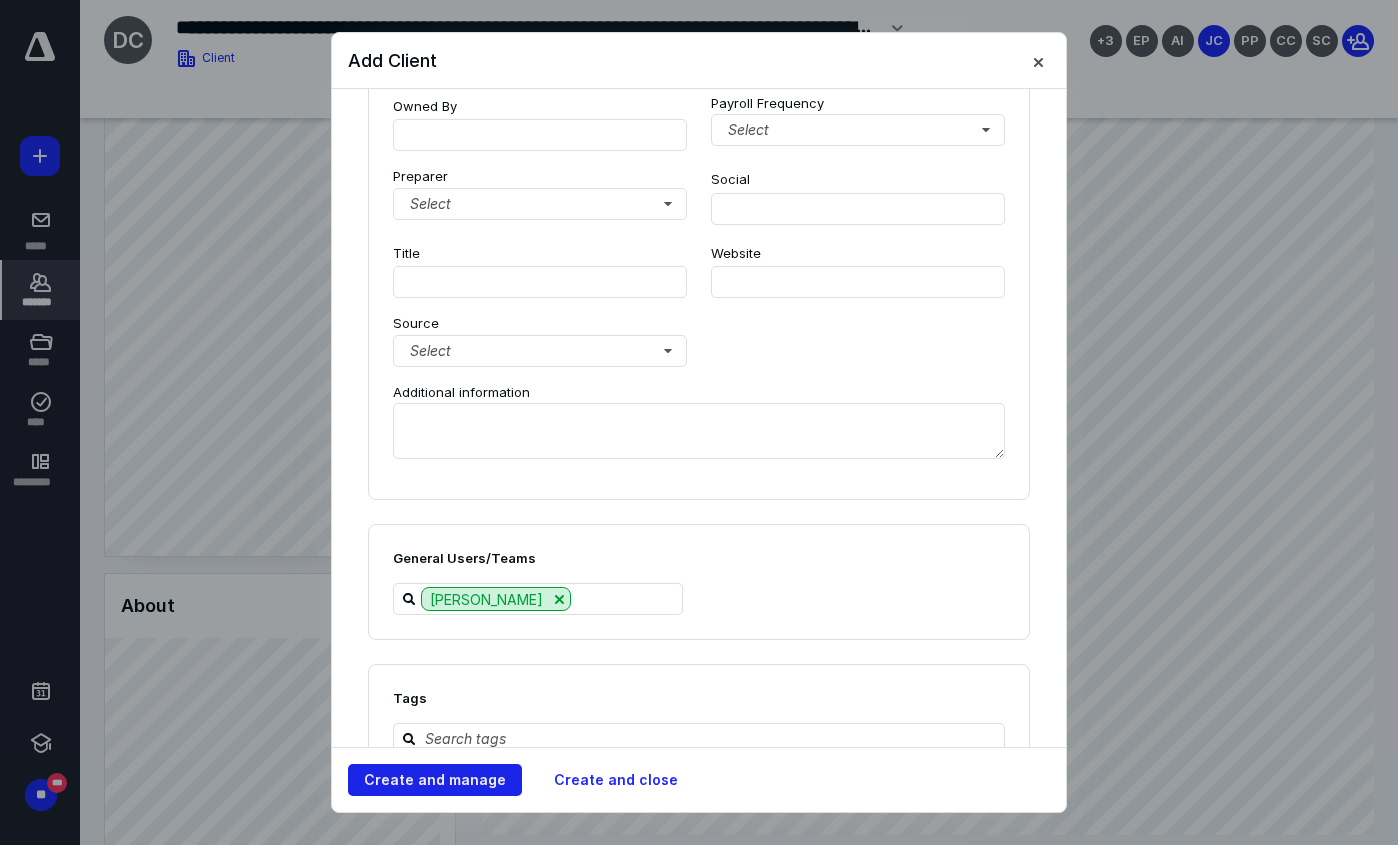 click on "Create and manage" at bounding box center (435, 780) 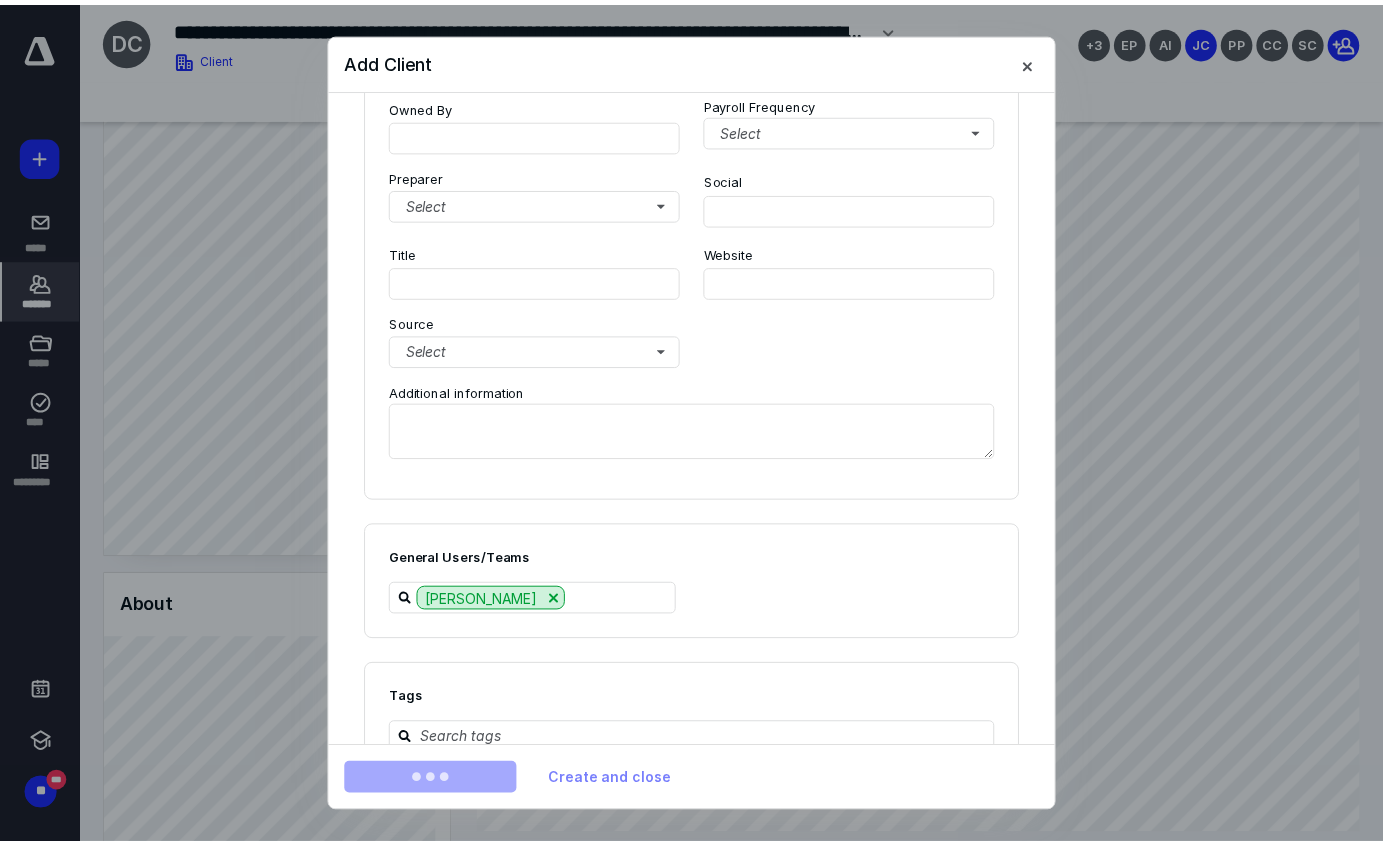 scroll, scrollTop: 0, scrollLeft: 0, axis: both 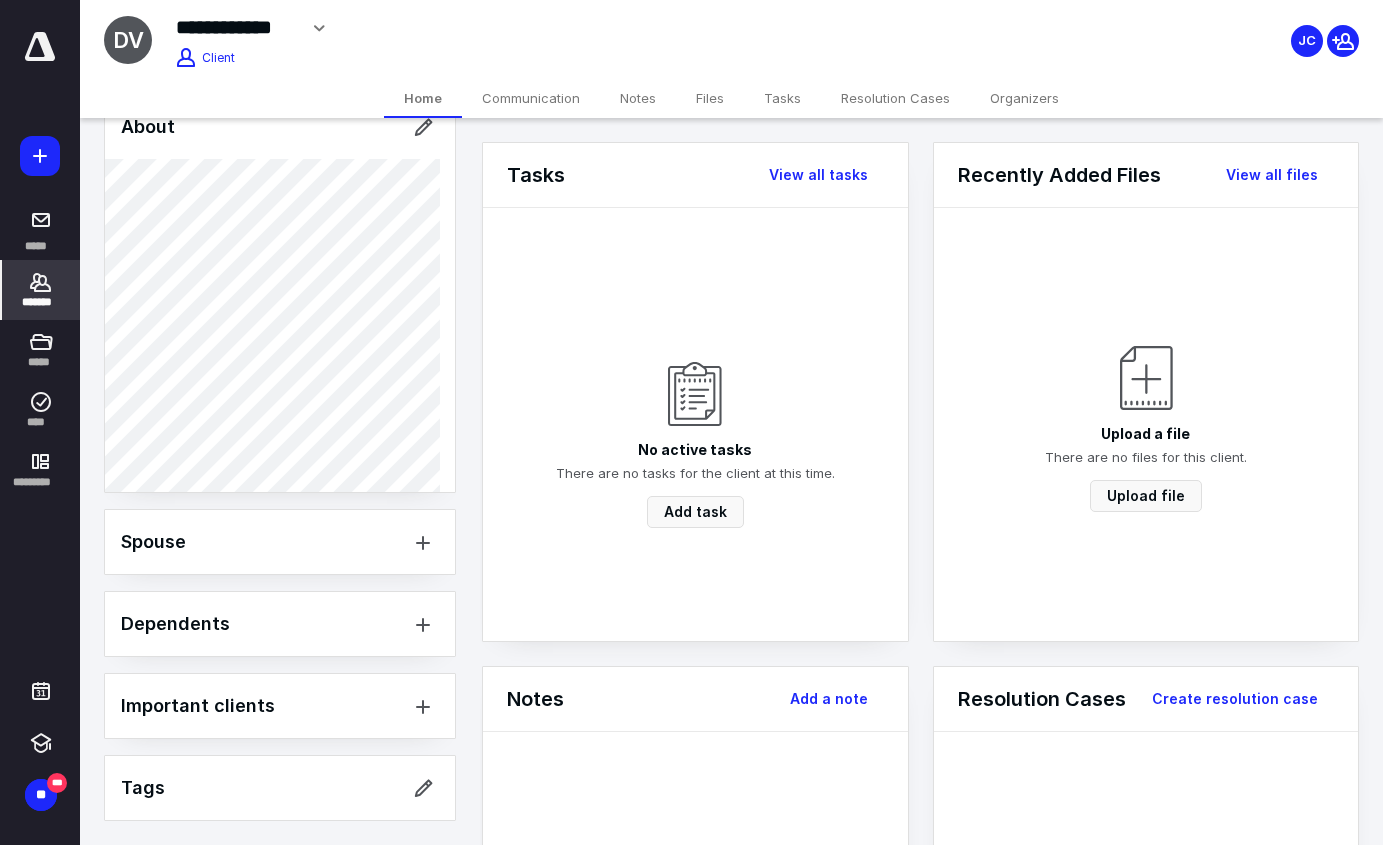 click 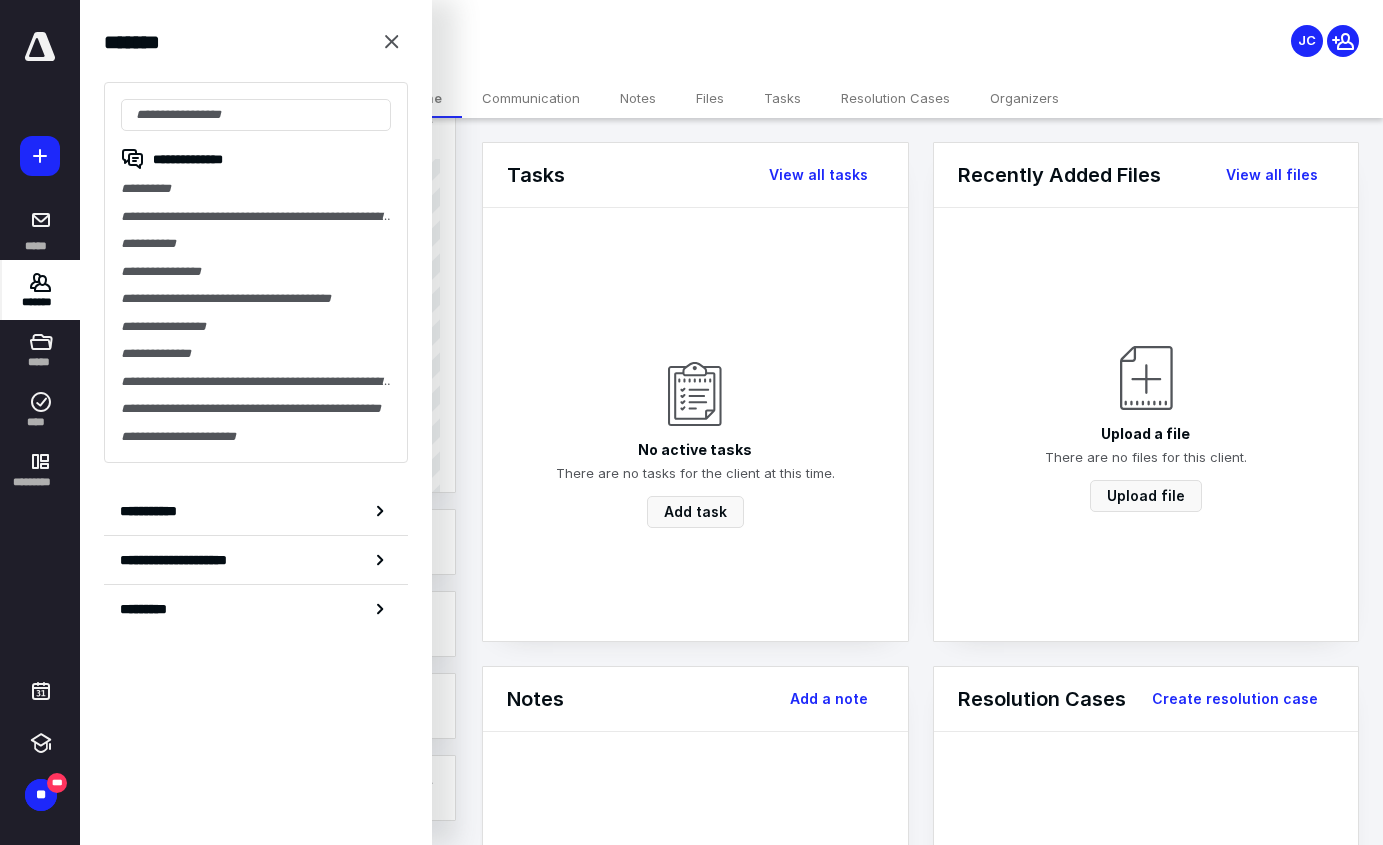click on "**********" at bounding box center [519, 35] 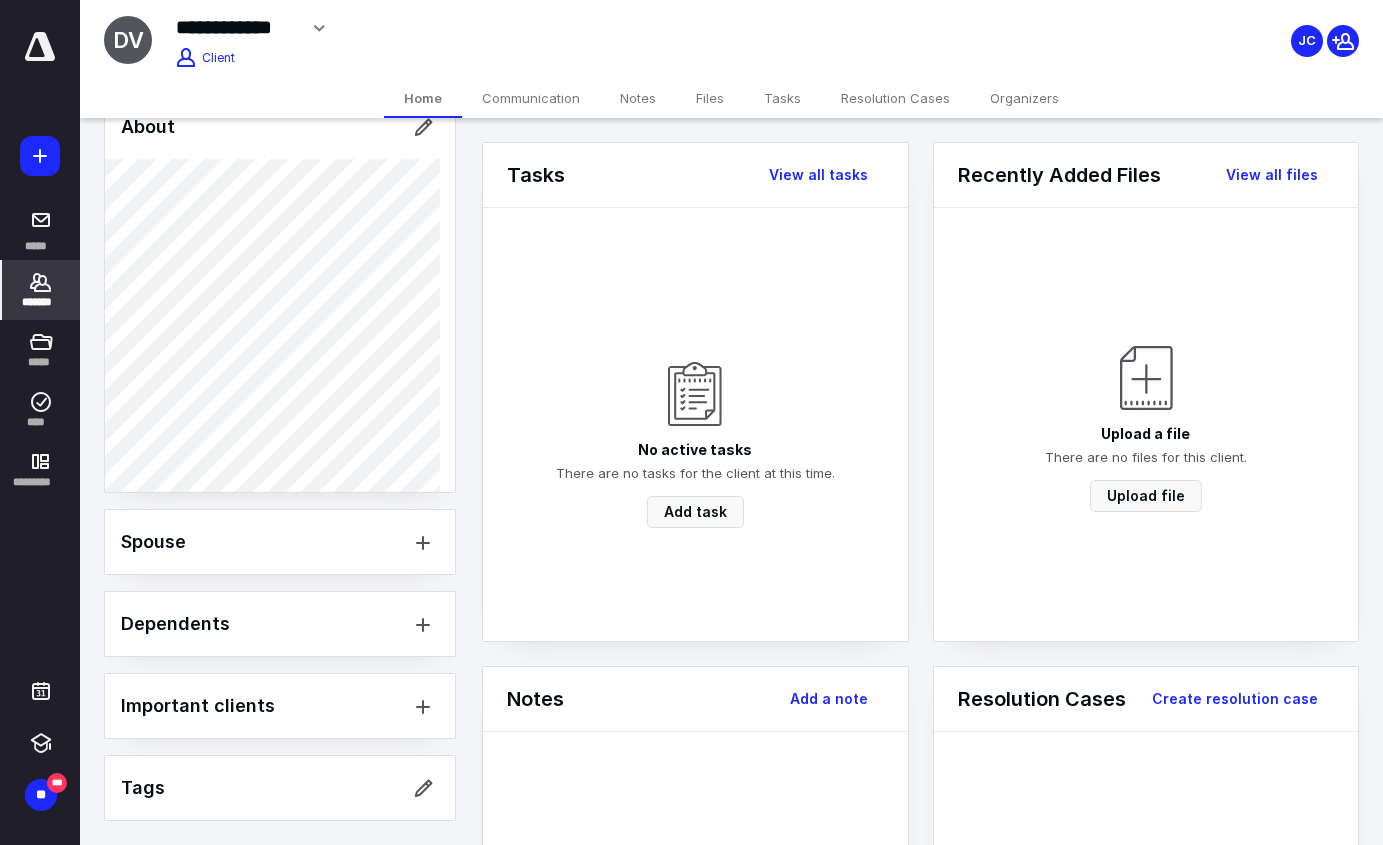 click at bounding box center (320, 28) 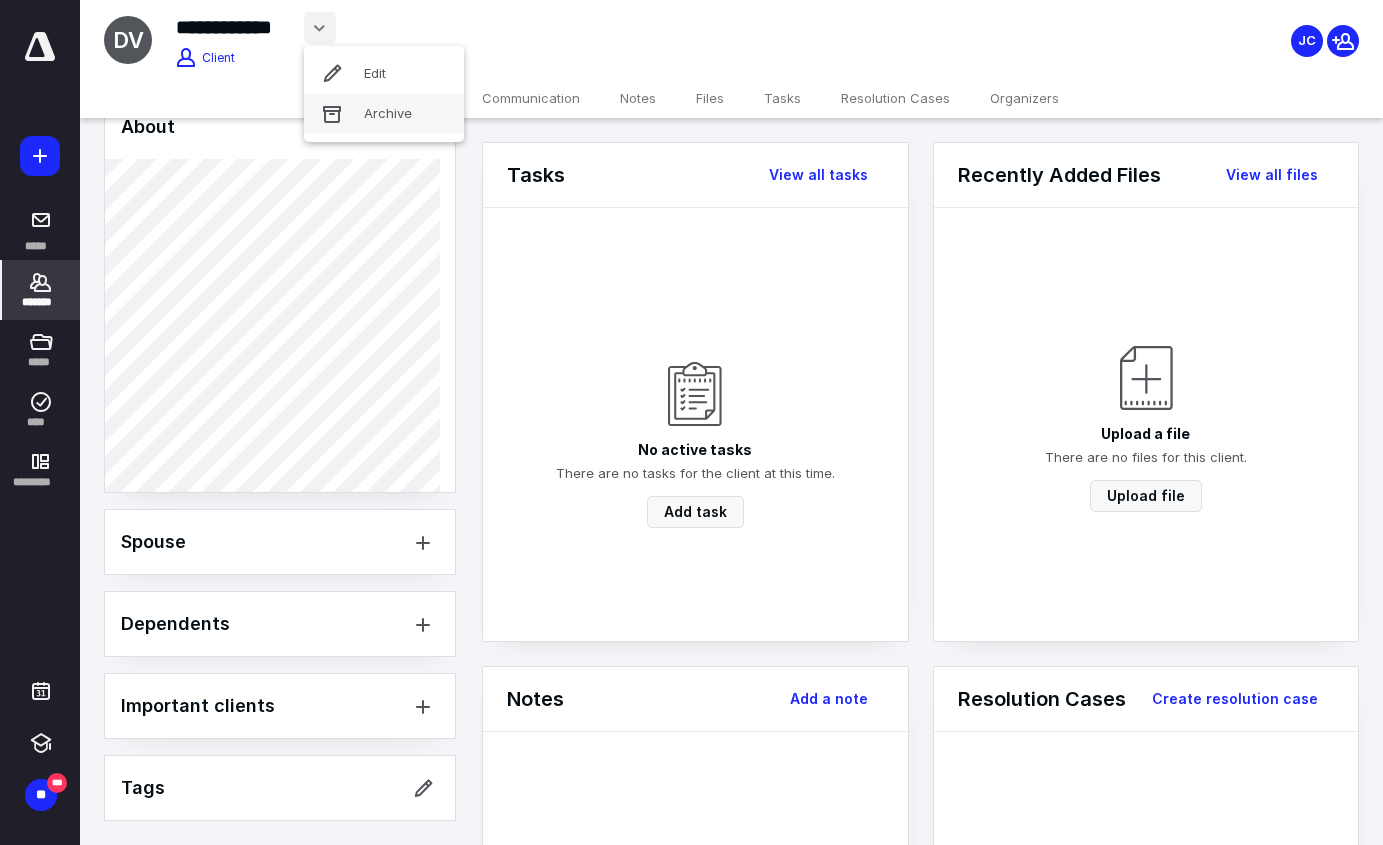 click on "Archive" at bounding box center (384, 114) 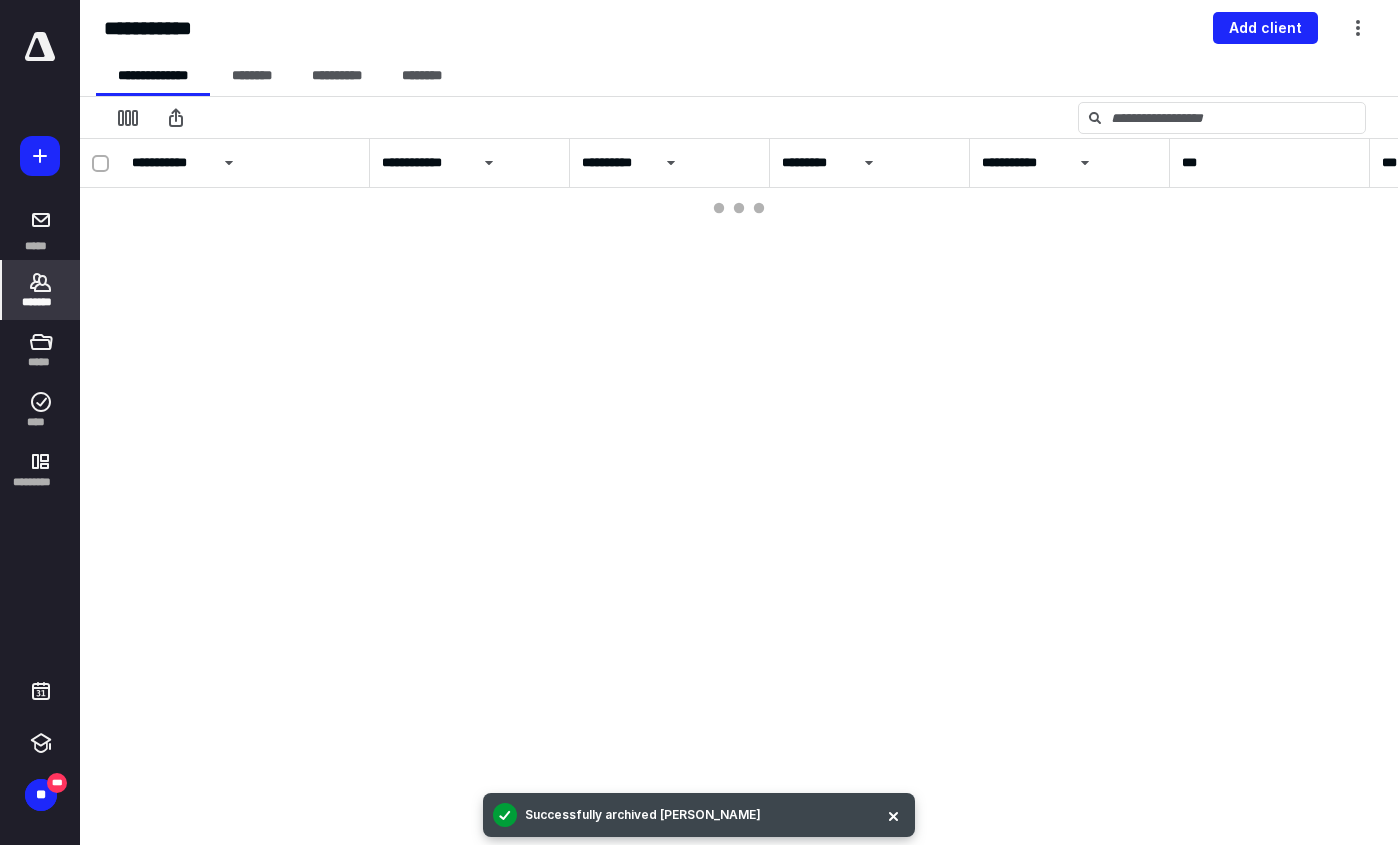 click on "*******" at bounding box center [41, 302] 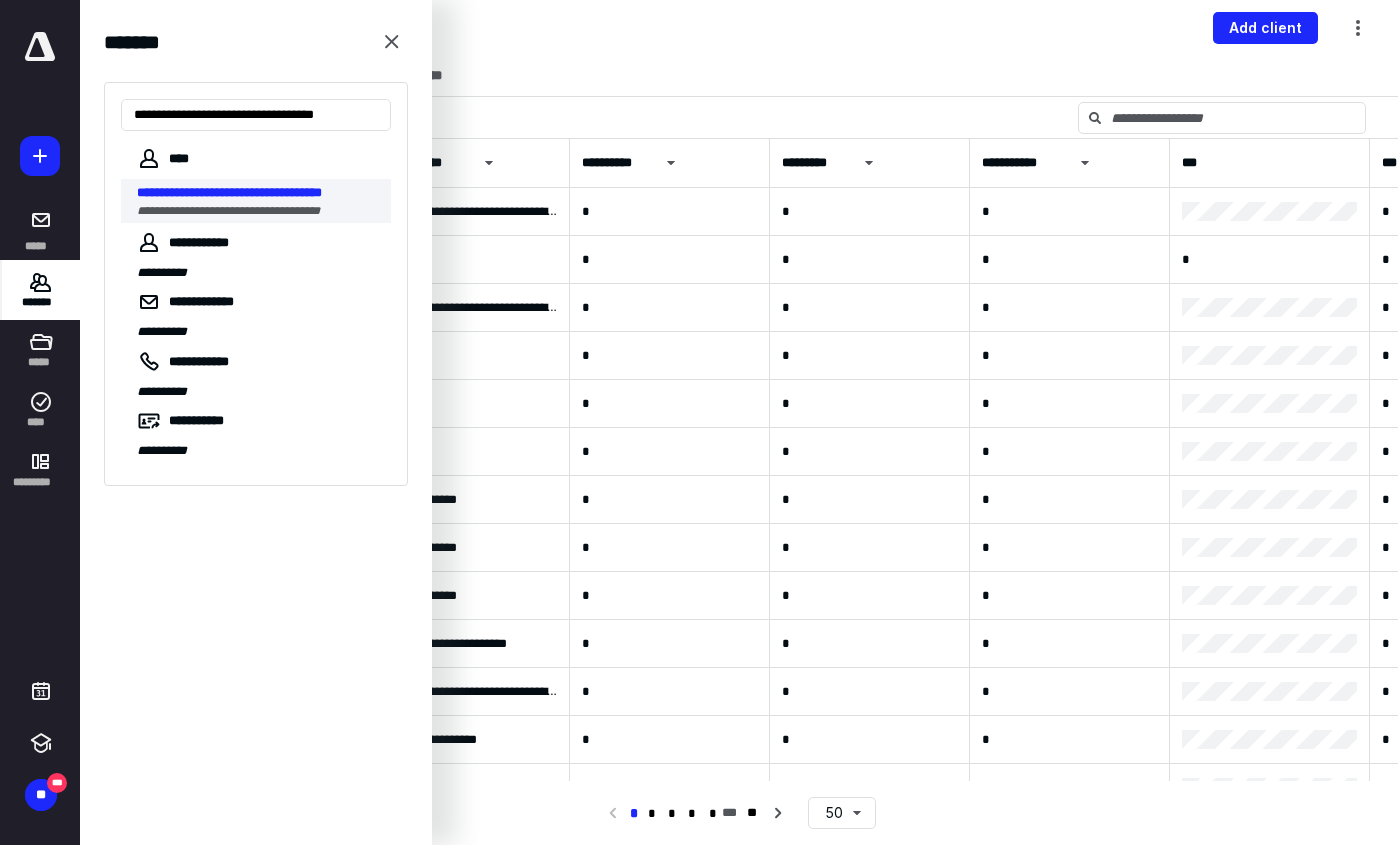 type on "**********" 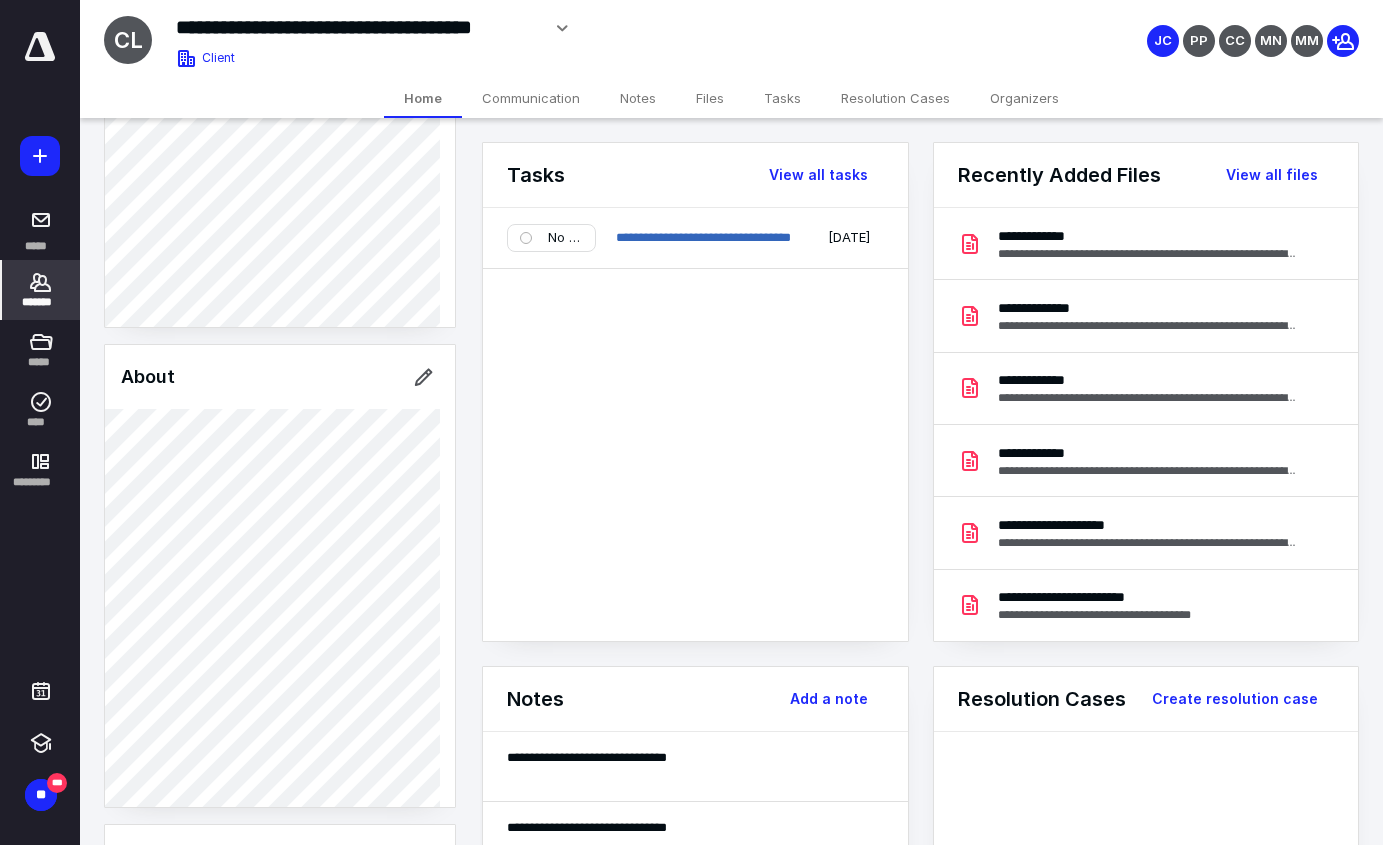 scroll, scrollTop: 490, scrollLeft: 0, axis: vertical 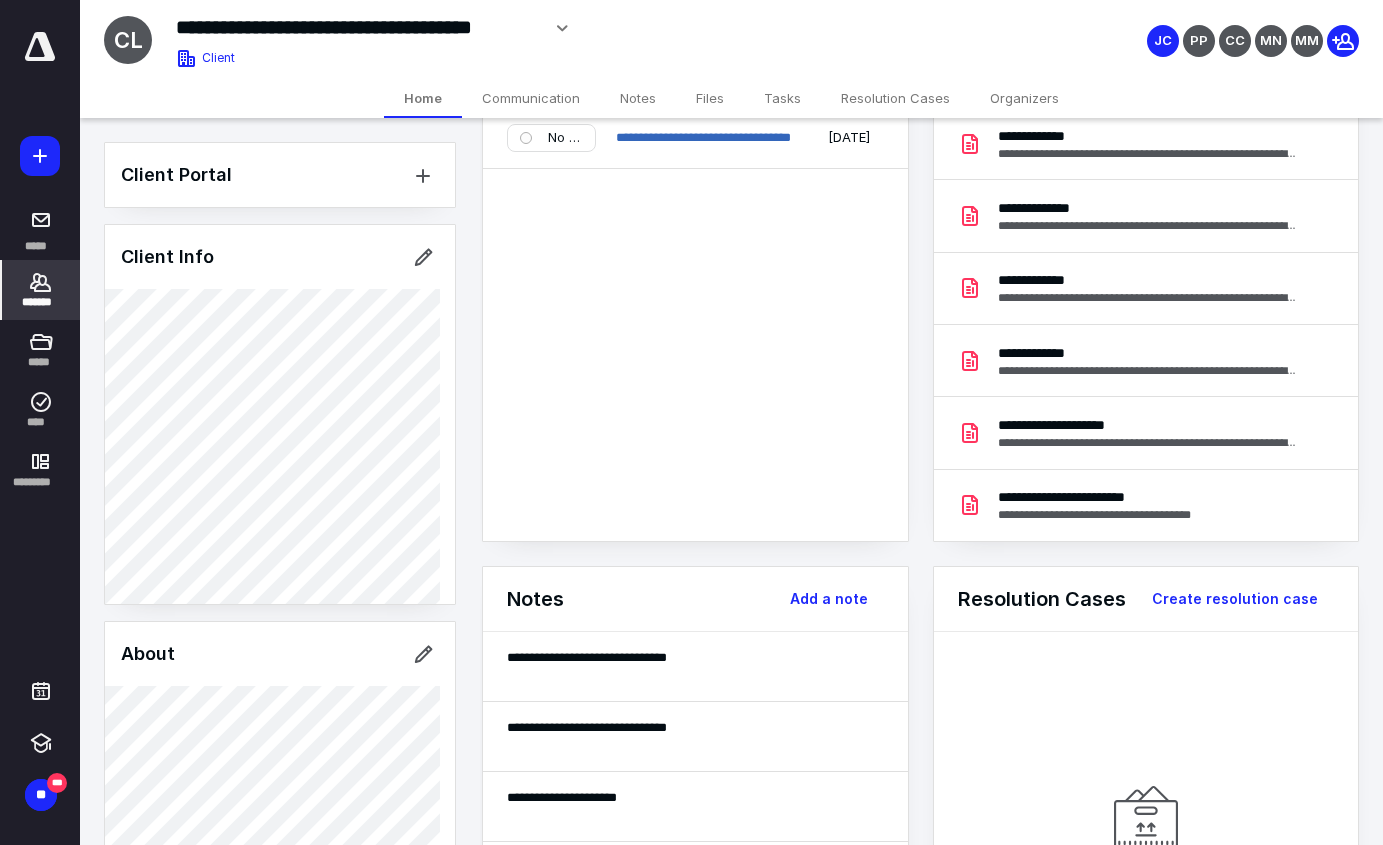 click on "Communication" at bounding box center [531, 98] 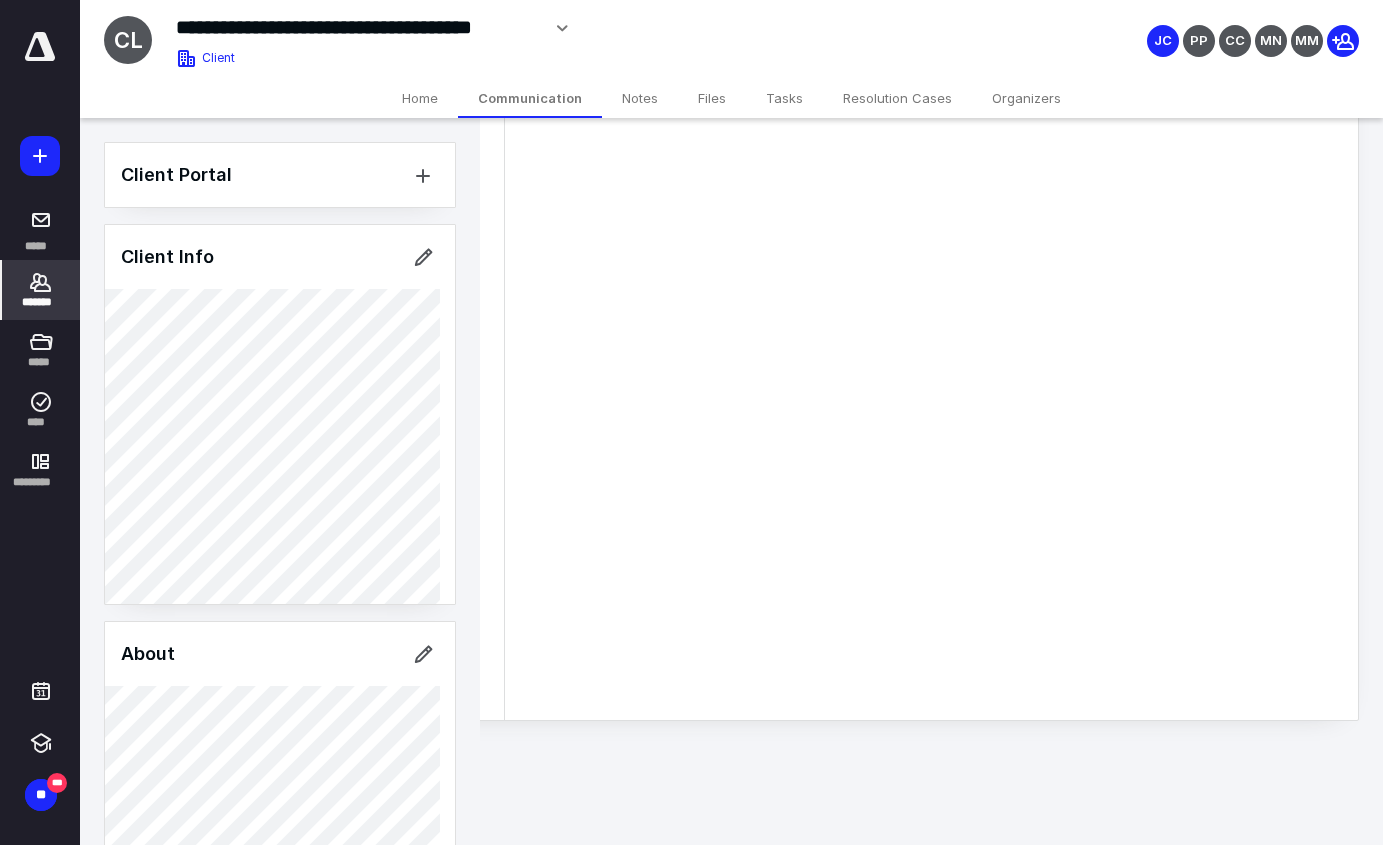 scroll, scrollTop: 0, scrollLeft: 0, axis: both 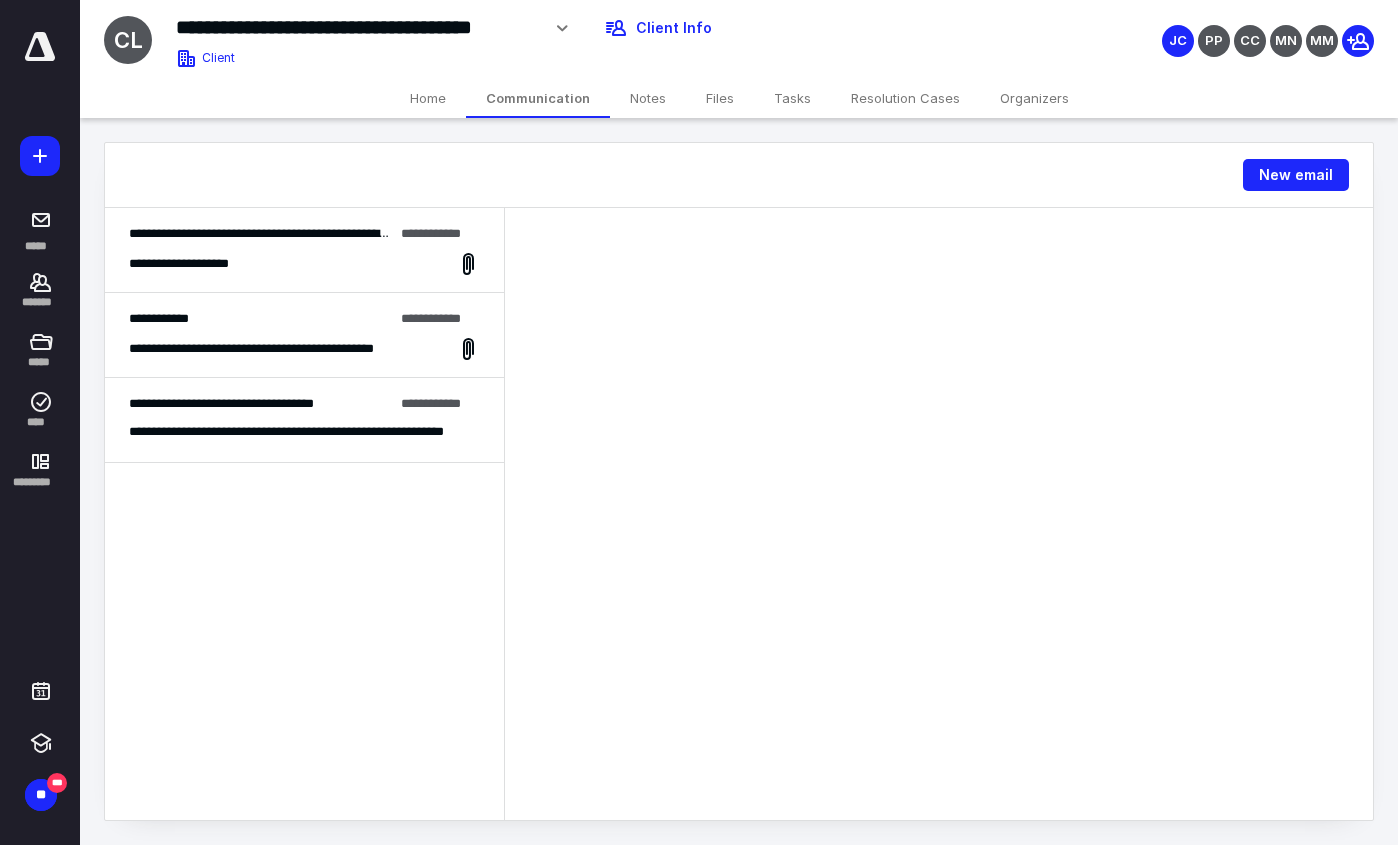 click on "Home" at bounding box center [428, 98] 